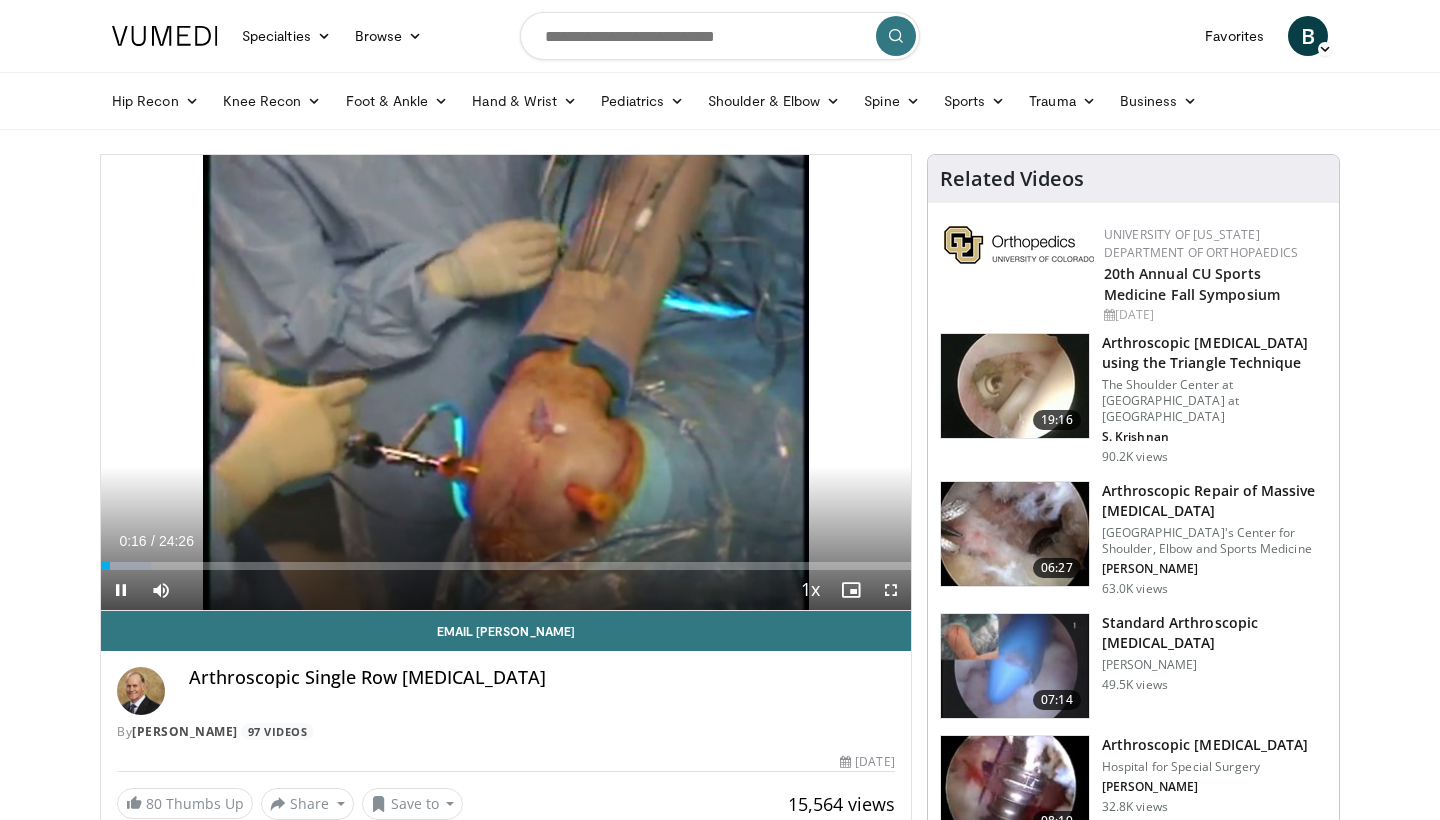 scroll, scrollTop: 0, scrollLeft: 0, axis: both 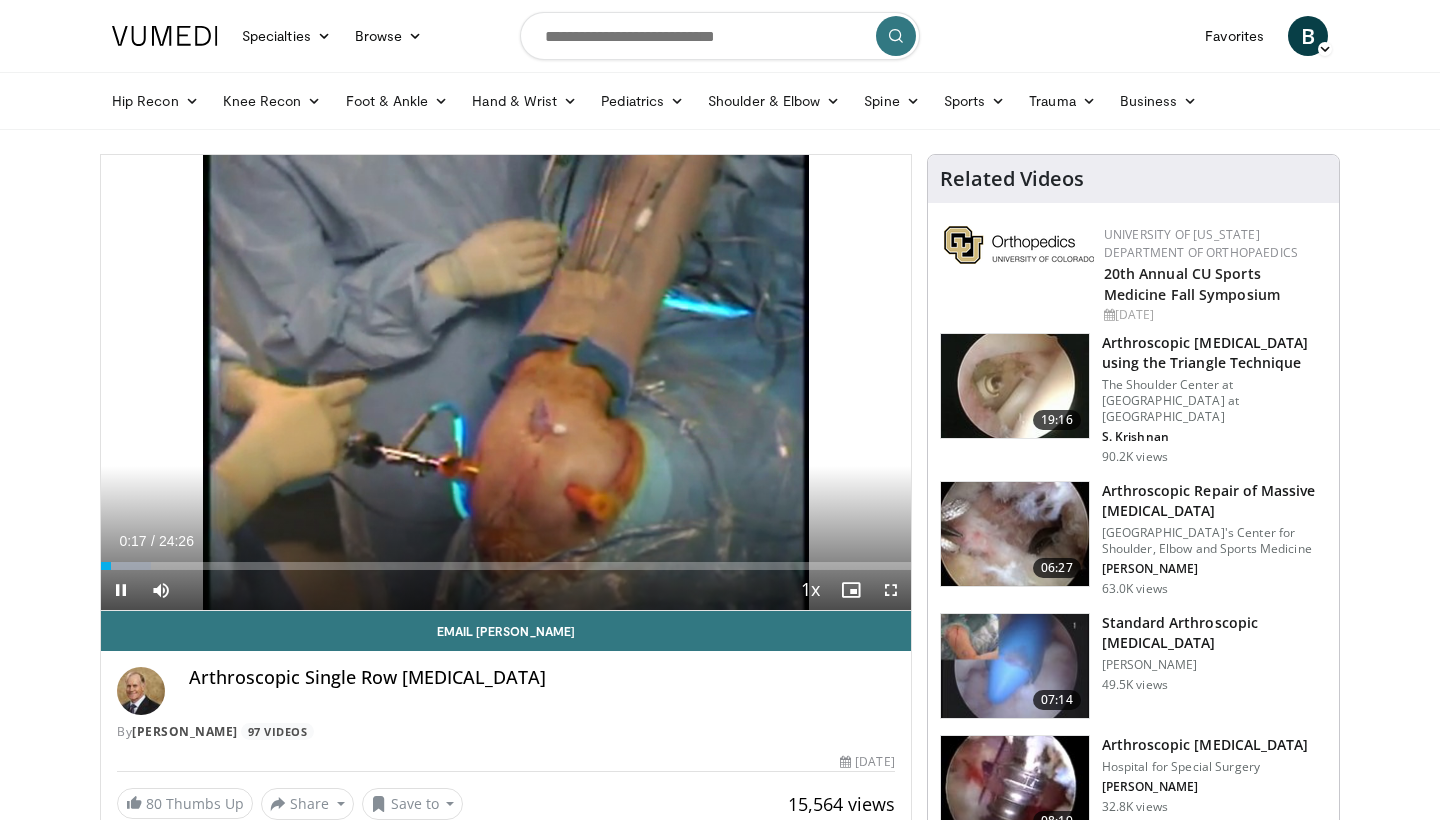 click at bounding box center (891, 590) 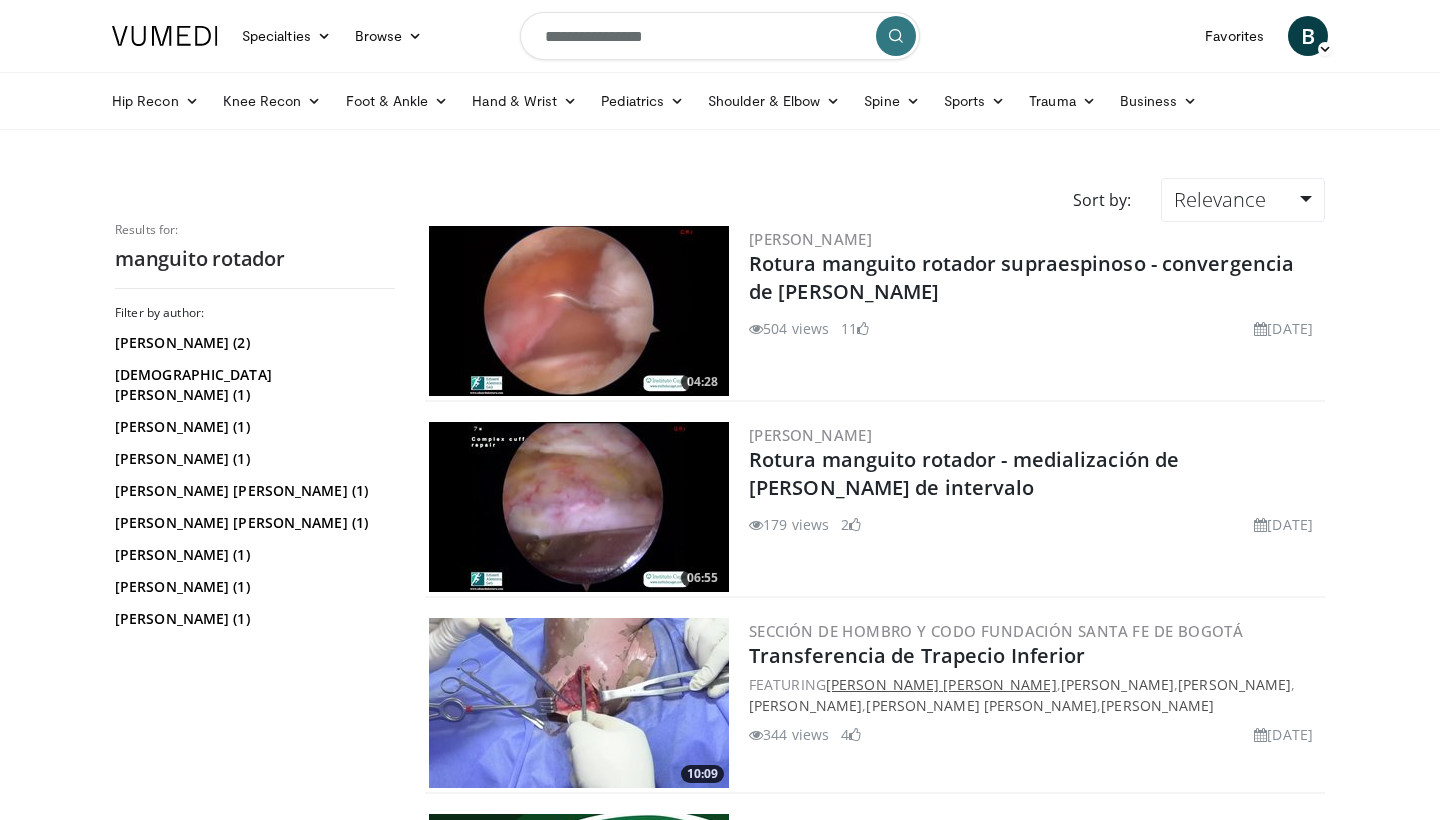 scroll, scrollTop: 0, scrollLeft: 0, axis: both 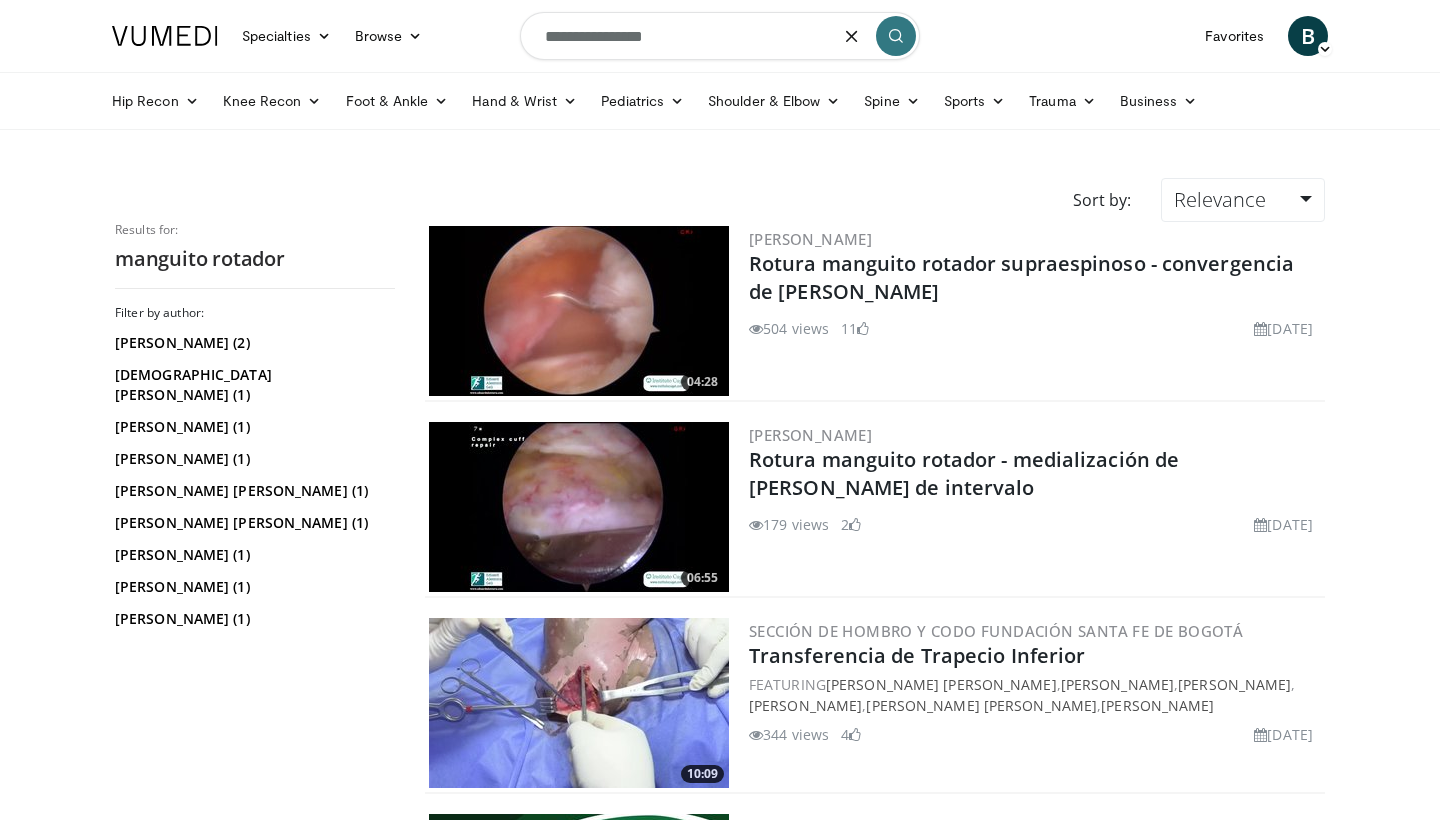 click on "**********" at bounding box center [720, 36] 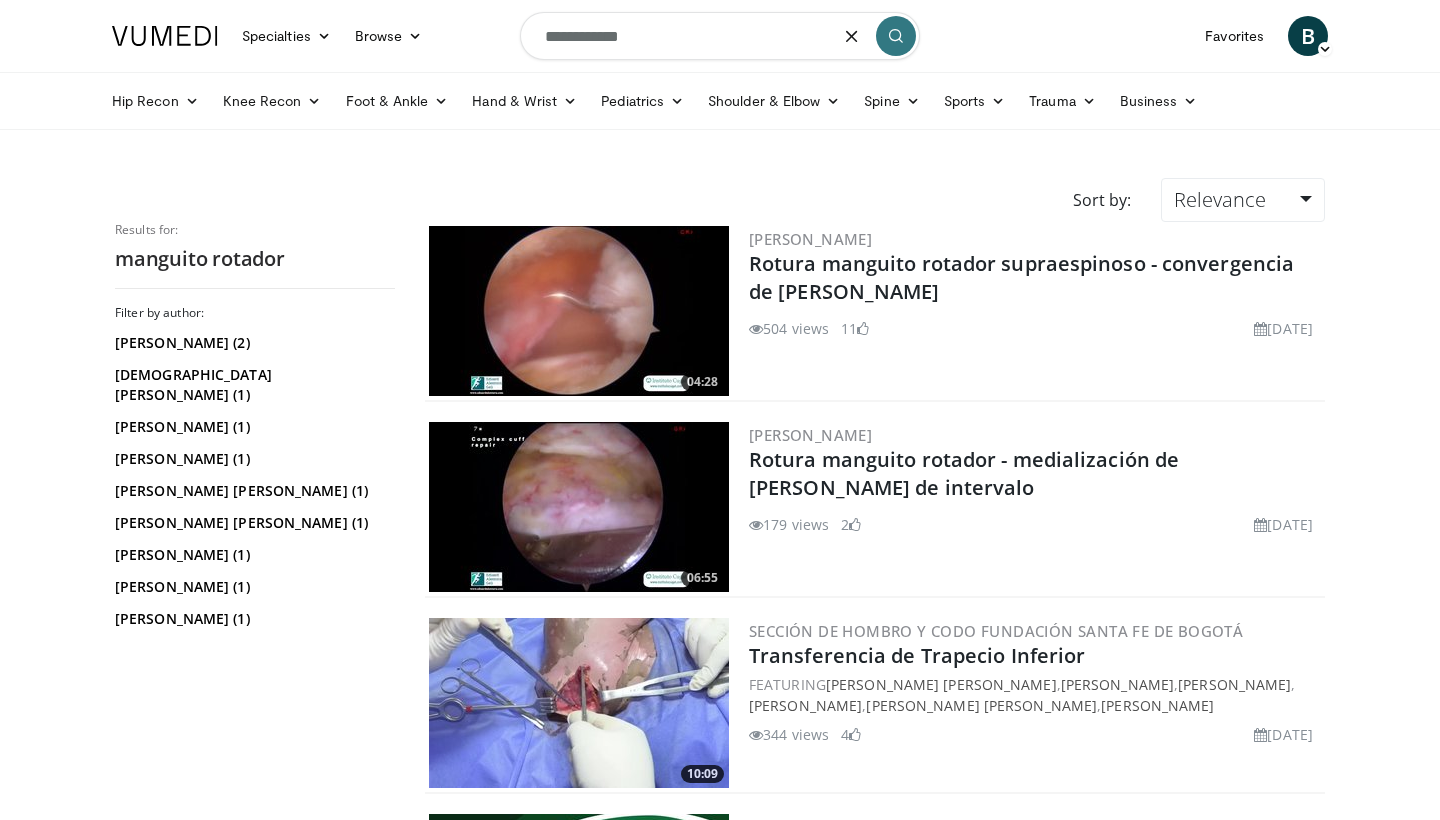 type on "**********" 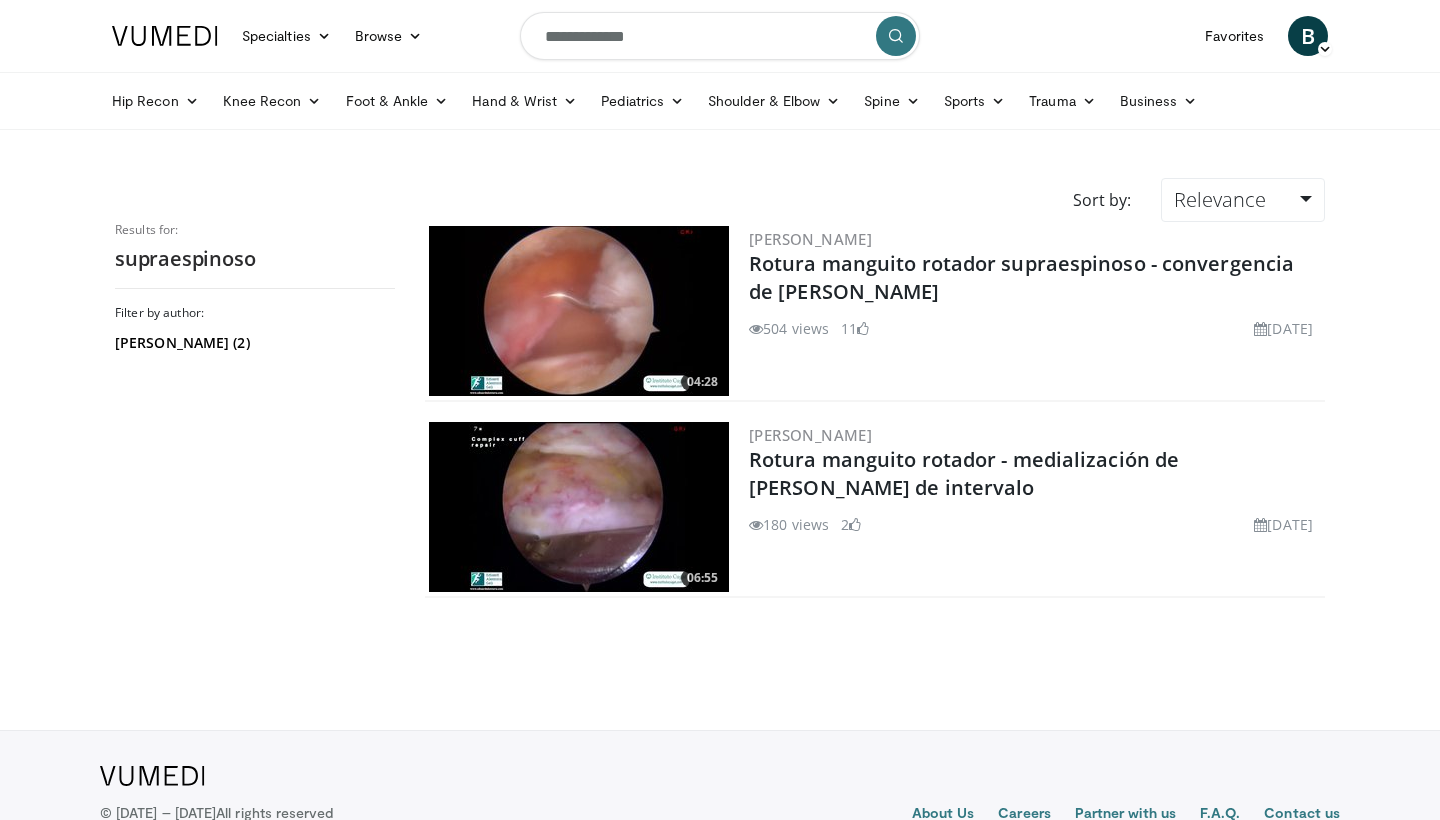 scroll, scrollTop: 0, scrollLeft: 0, axis: both 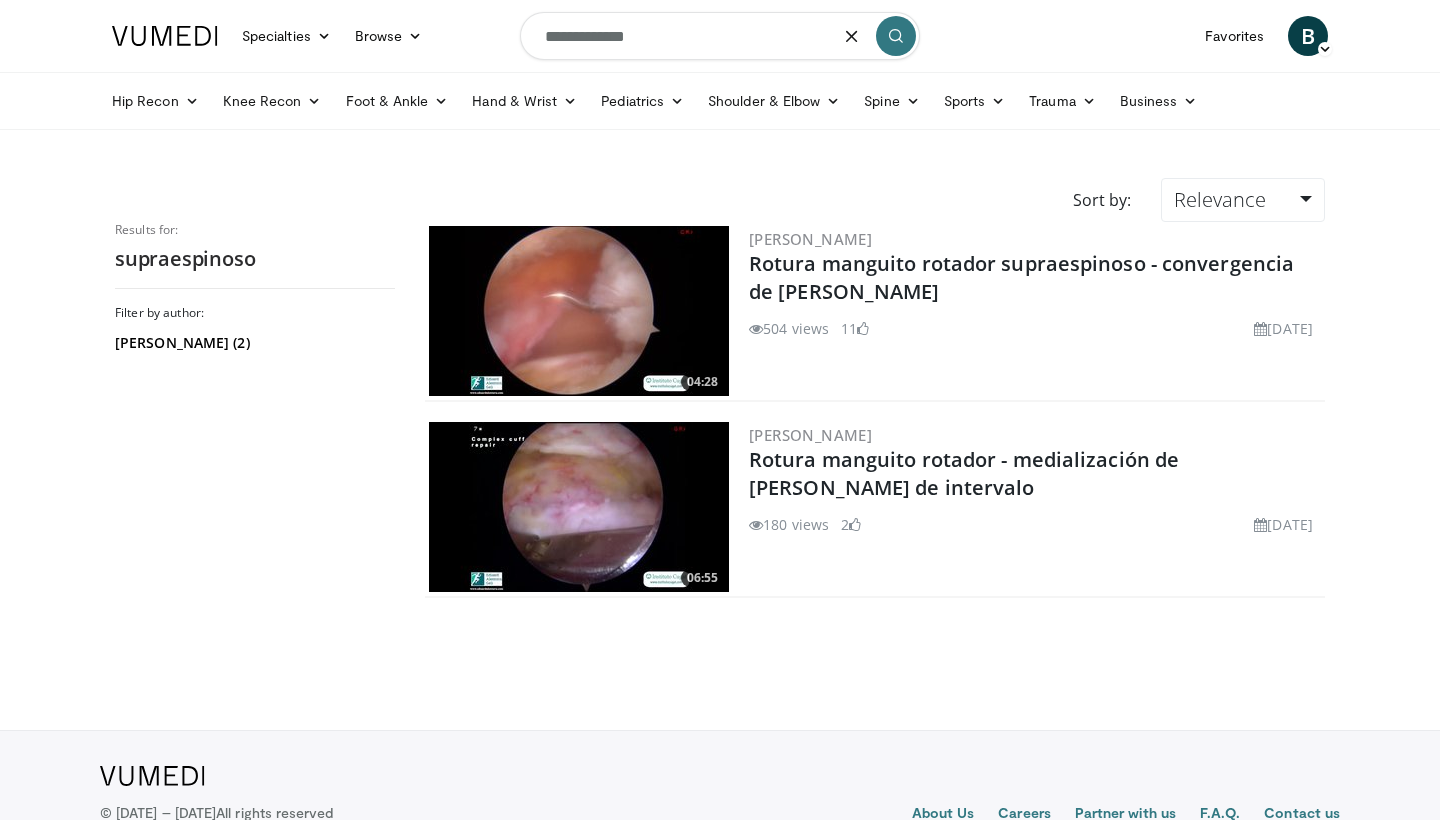 click on "**********" at bounding box center [720, 36] 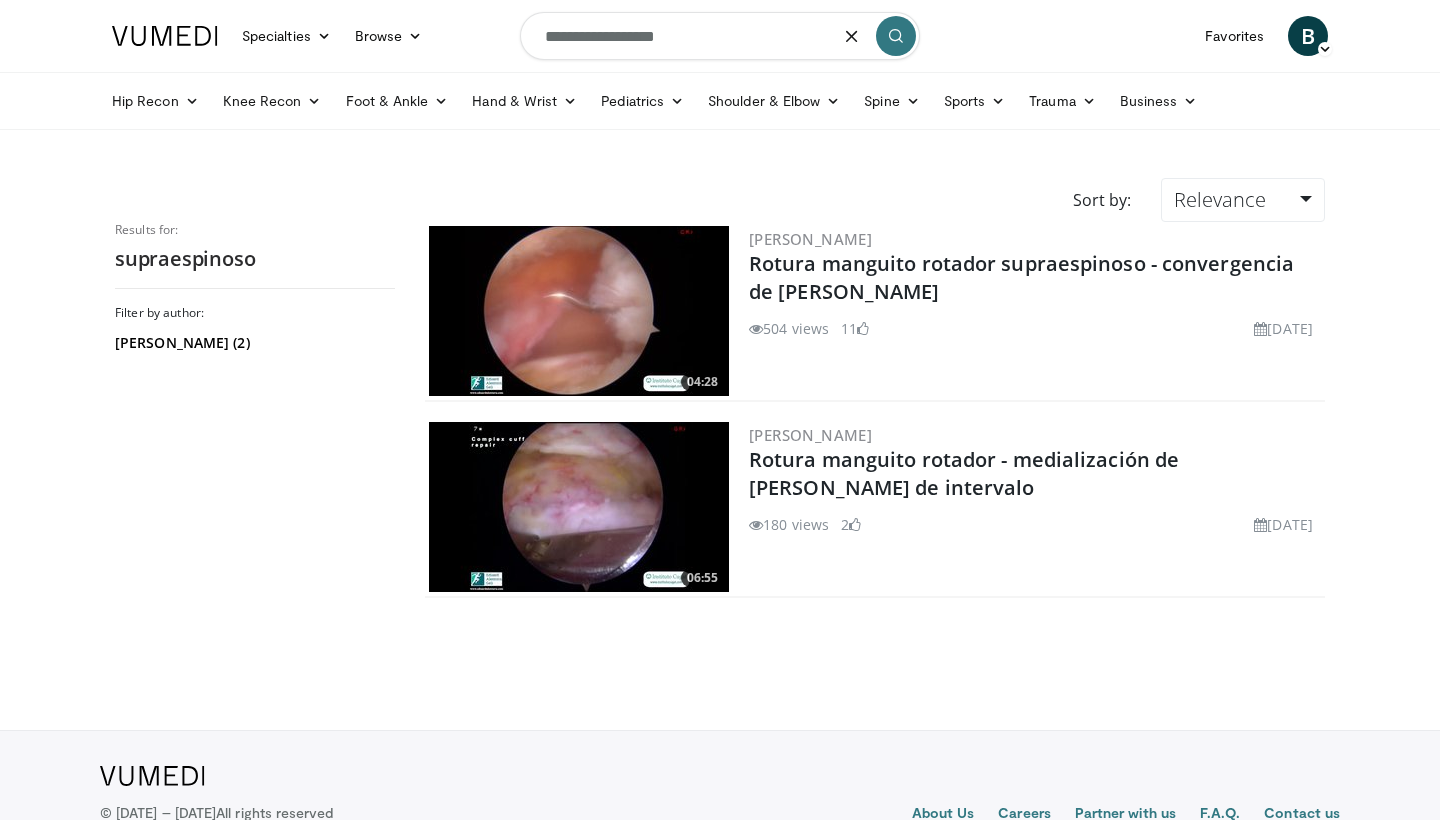 type on "**********" 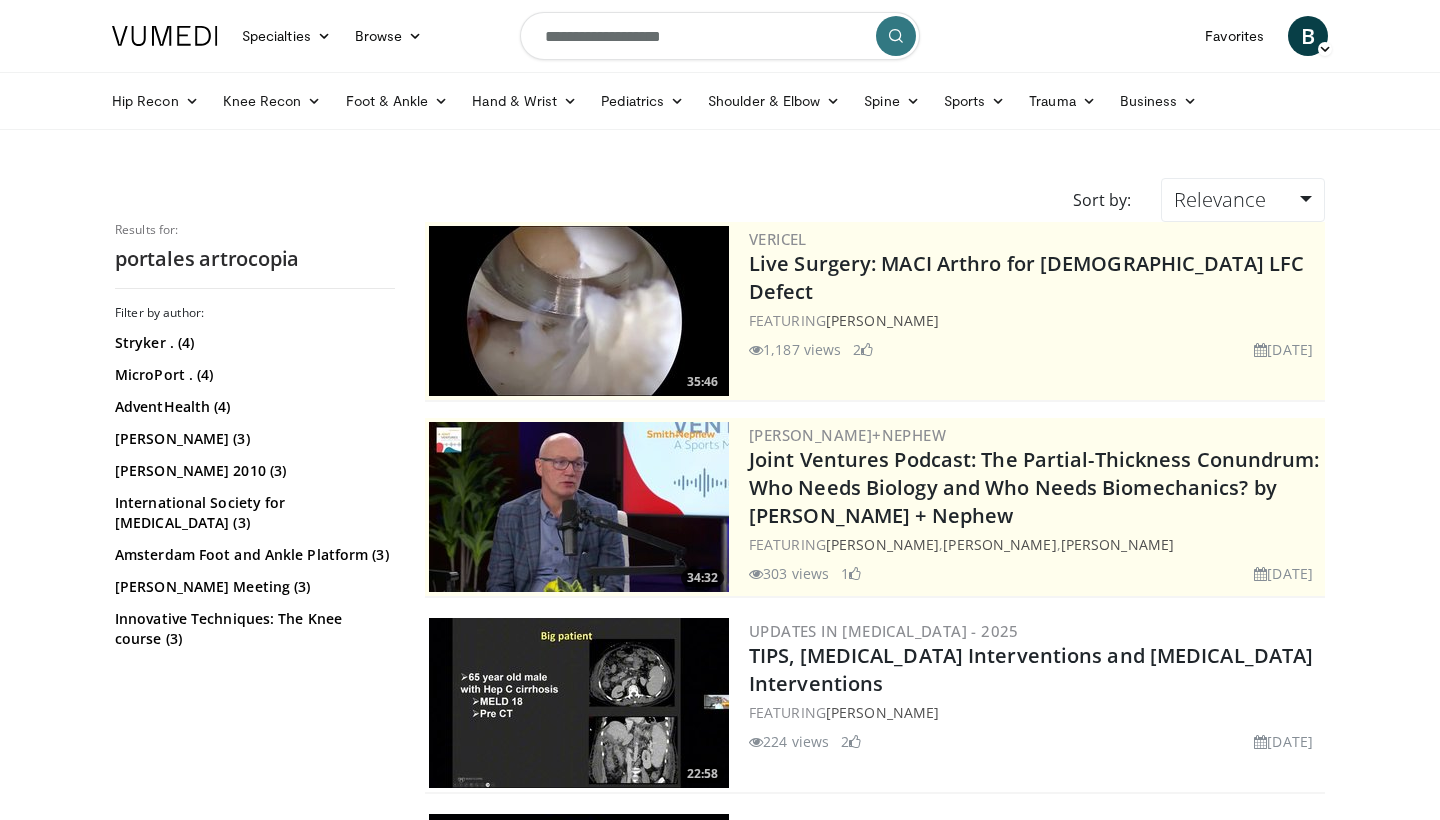 scroll, scrollTop: 0, scrollLeft: 0, axis: both 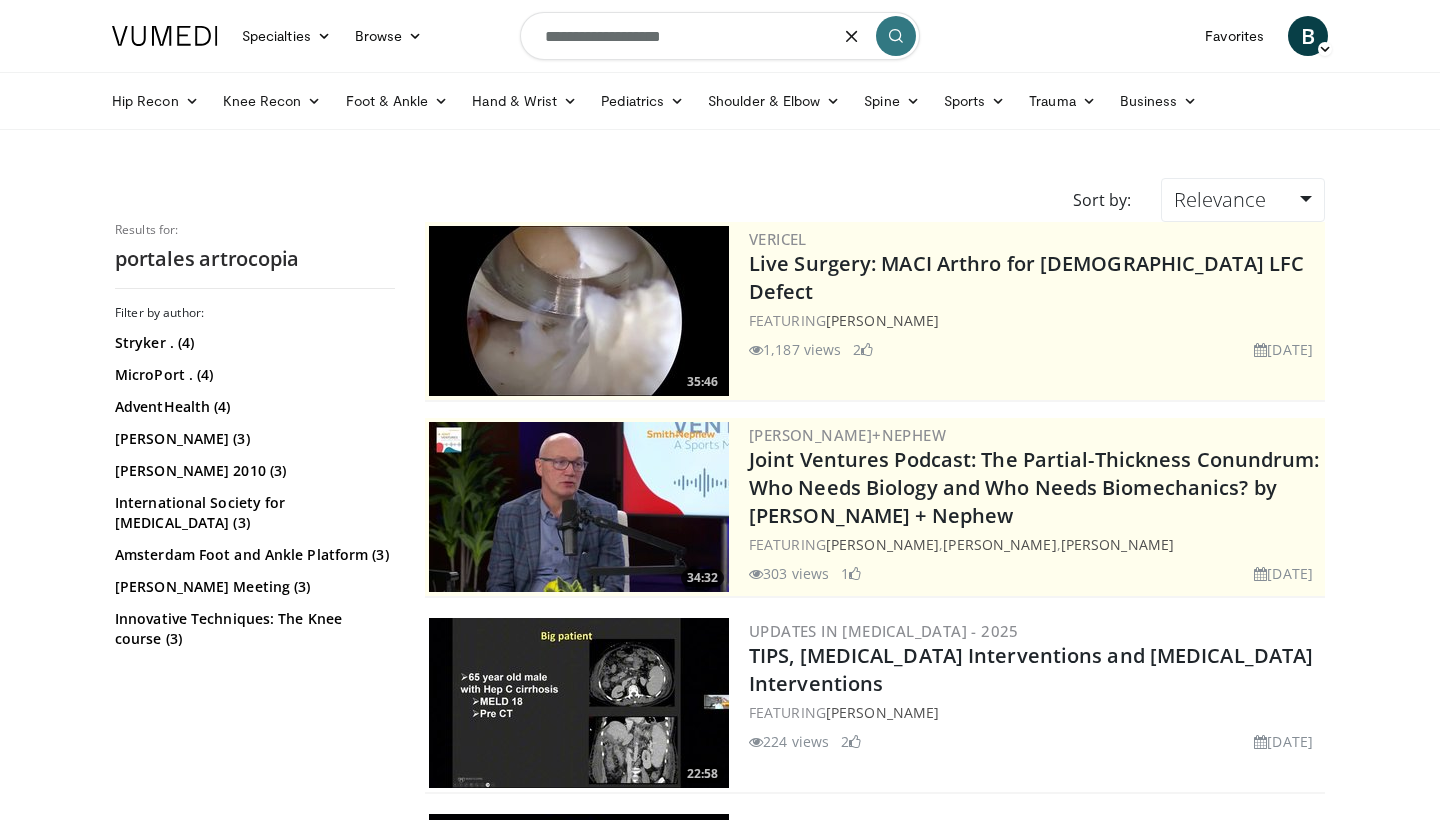 click on "**********" at bounding box center [720, 36] 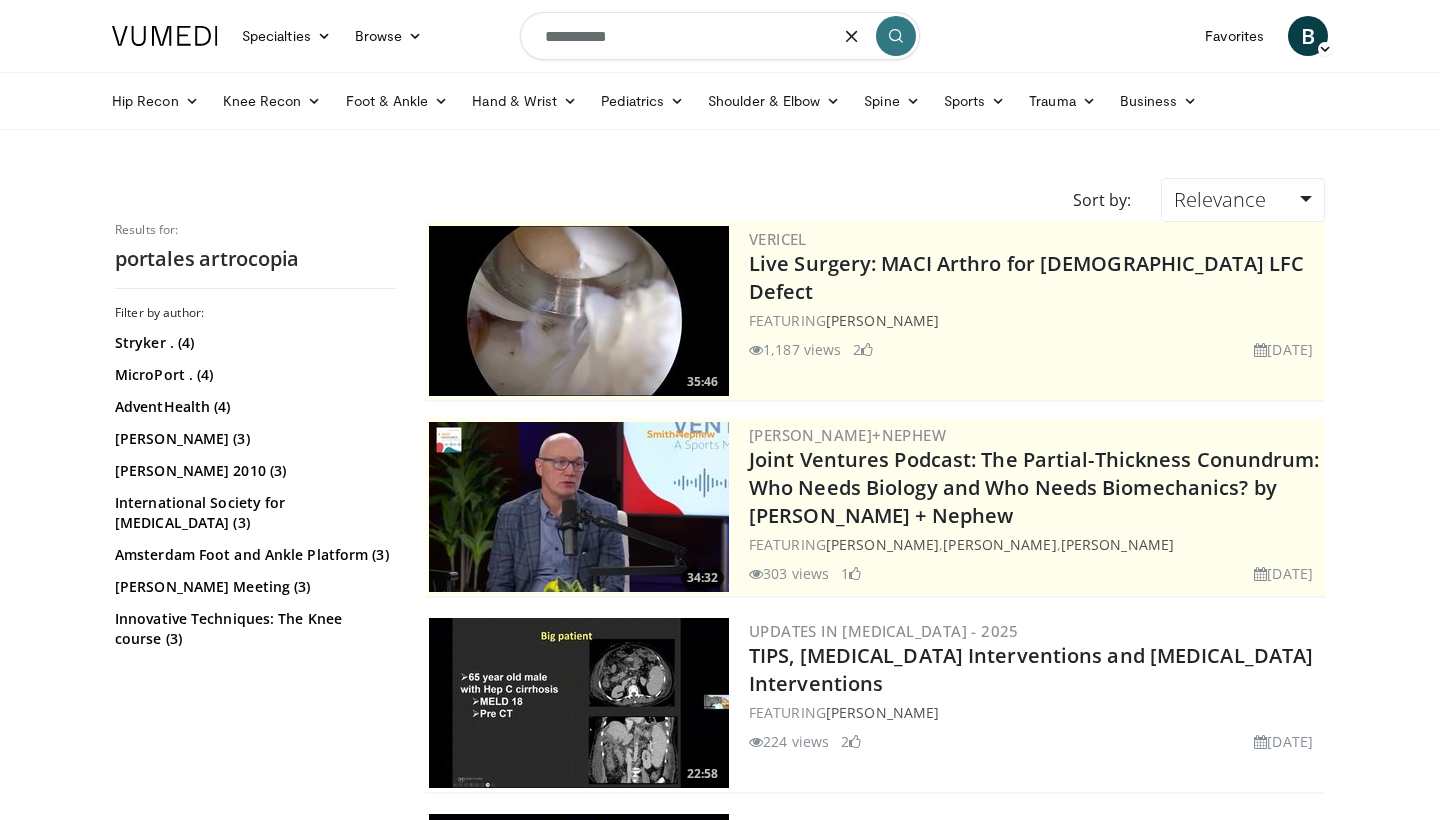 click on "**********" at bounding box center [720, 36] 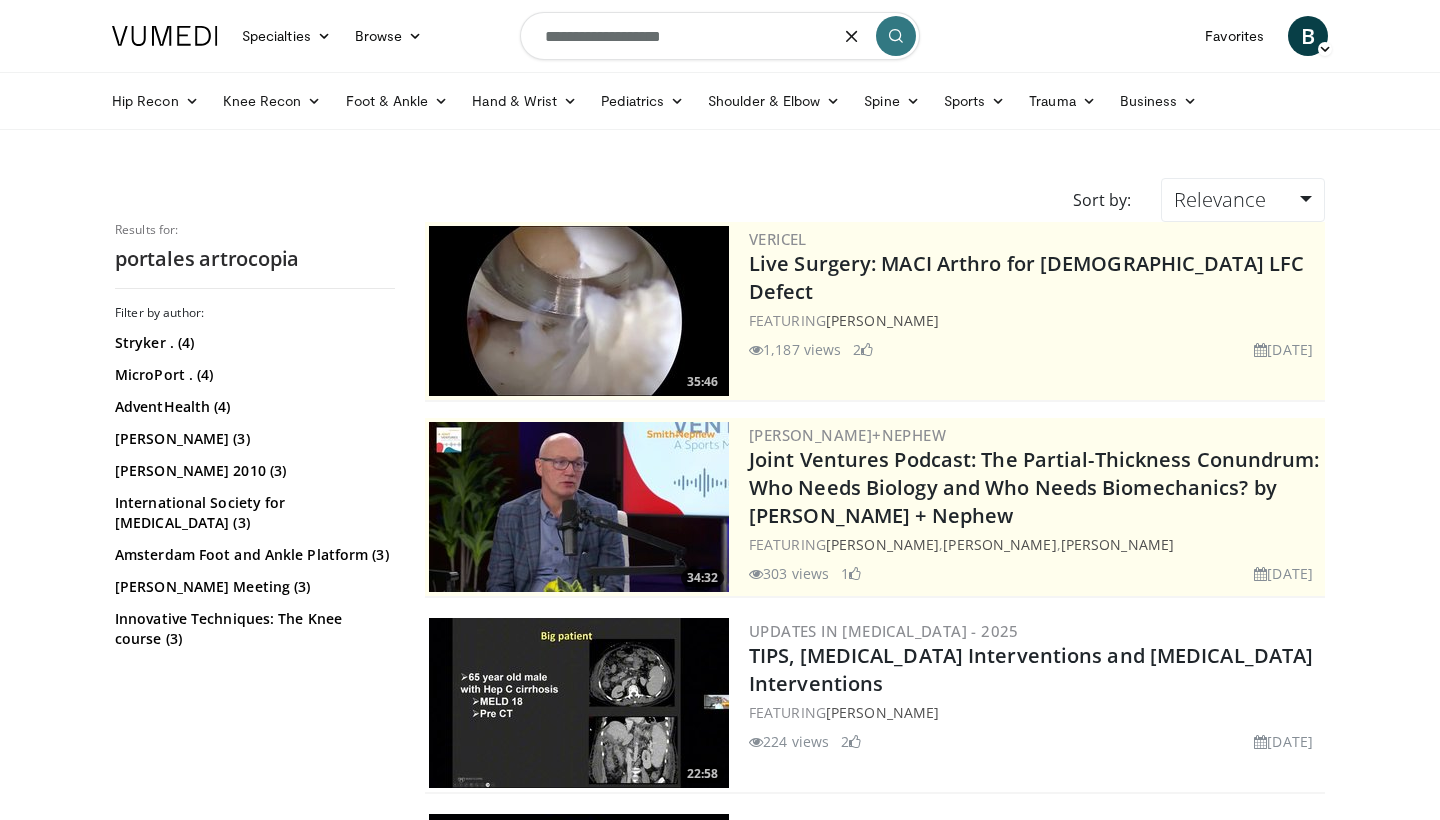 type on "**********" 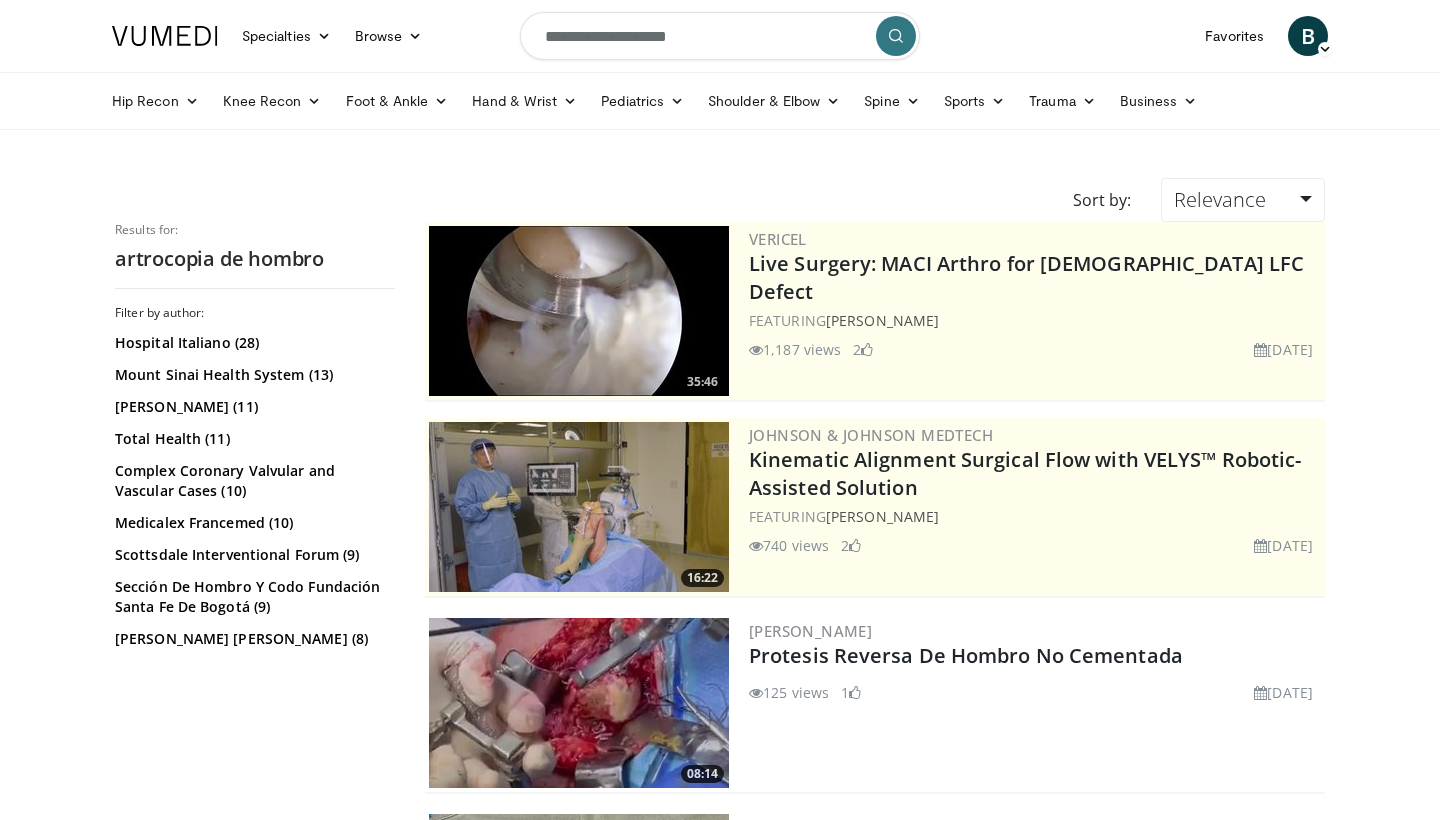 scroll, scrollTop: 0, scrollLeft: 0, axis: both 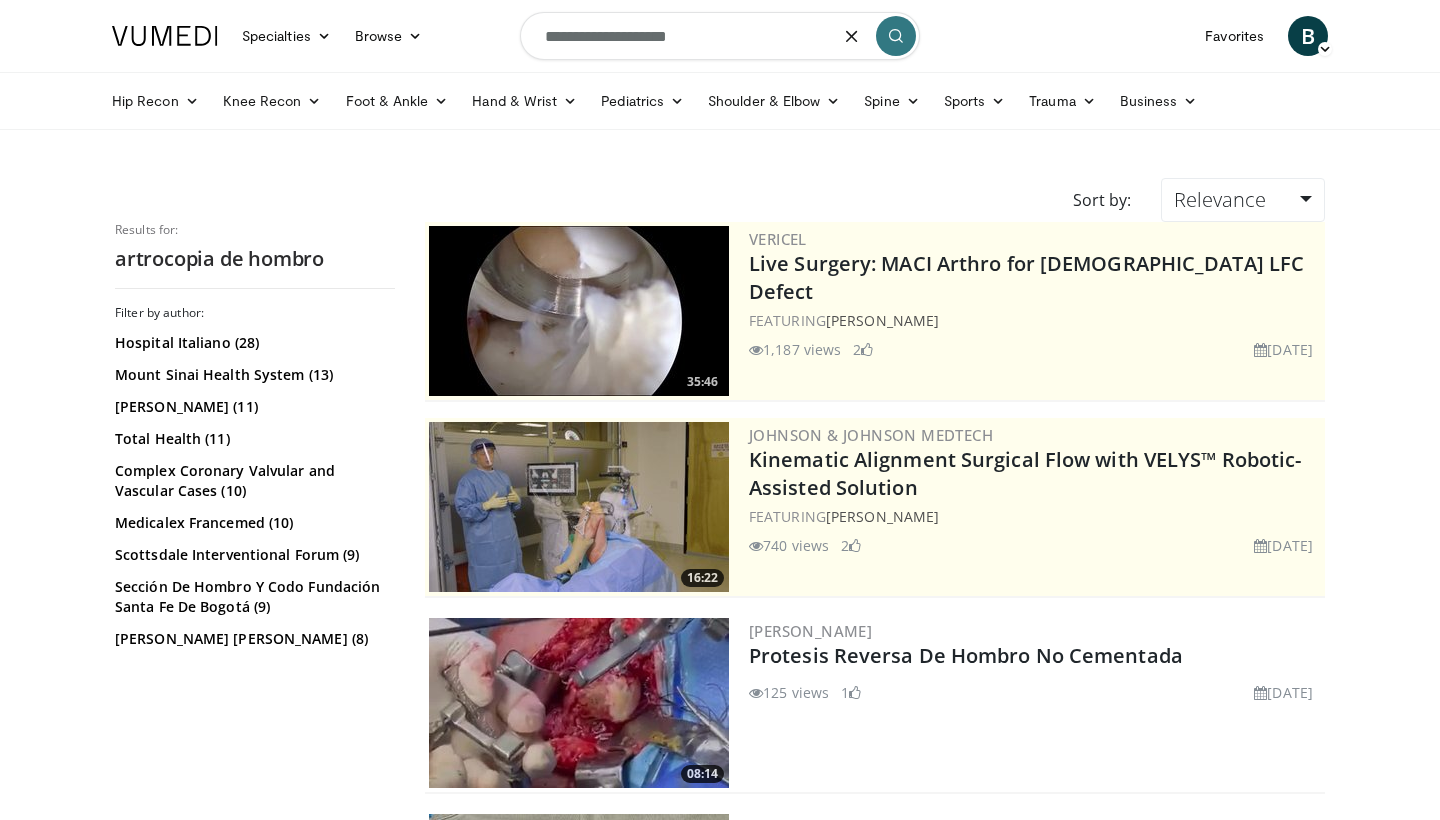 click on "**********" at bounding box center (720, 36) 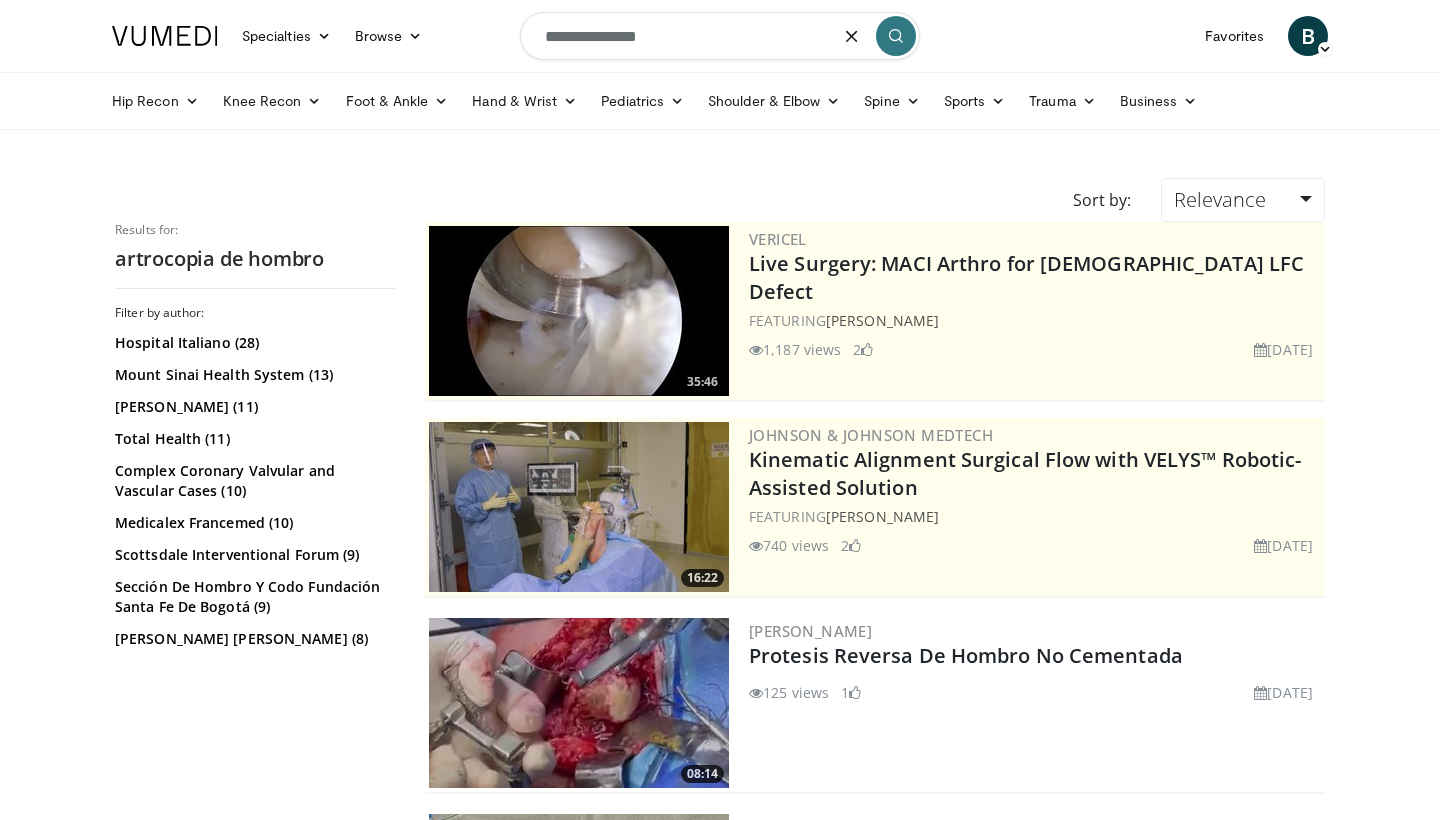 type on "**********" 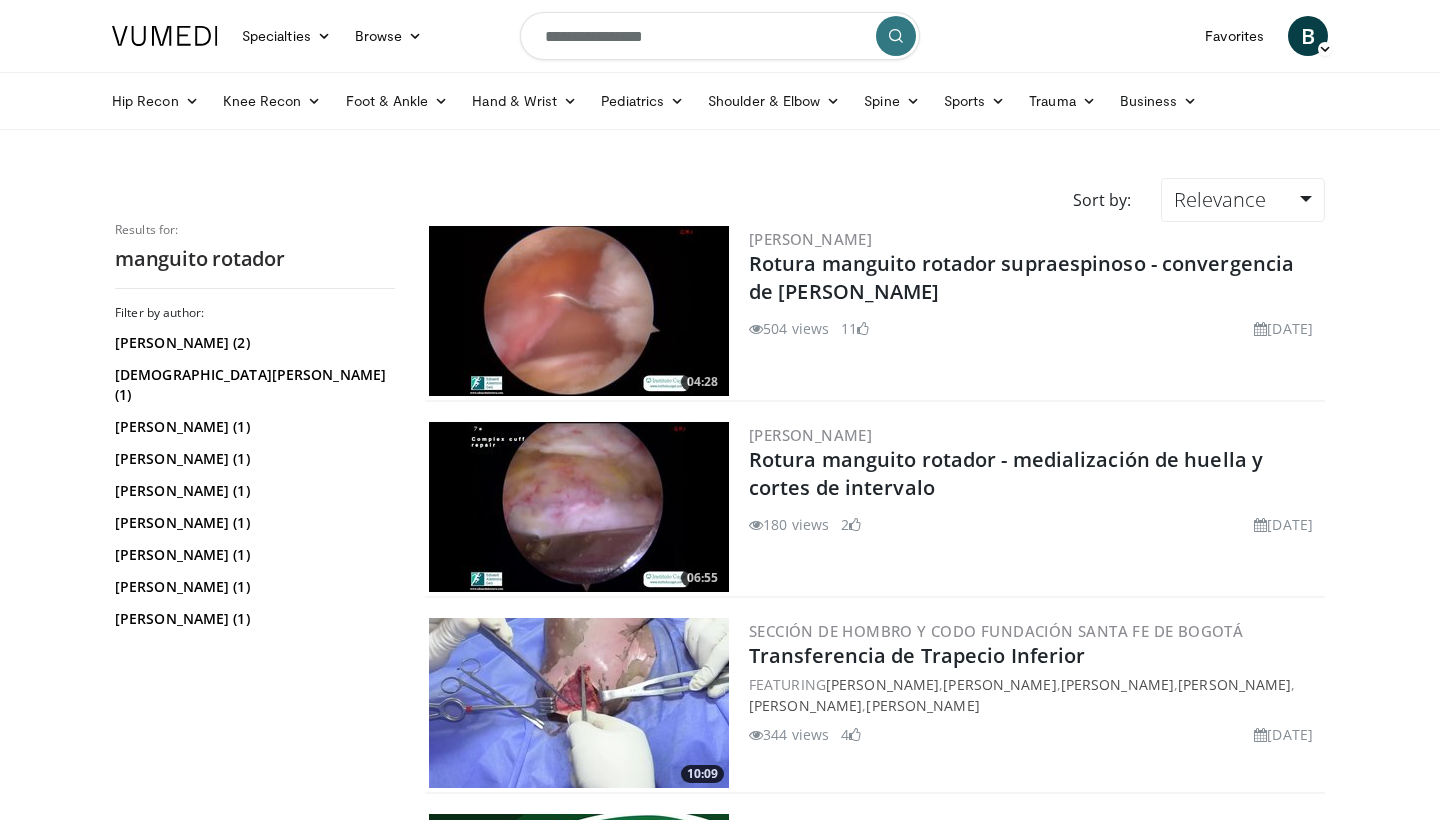 scroll, scrollTop: 0, scrollLeft: 0, axis: both 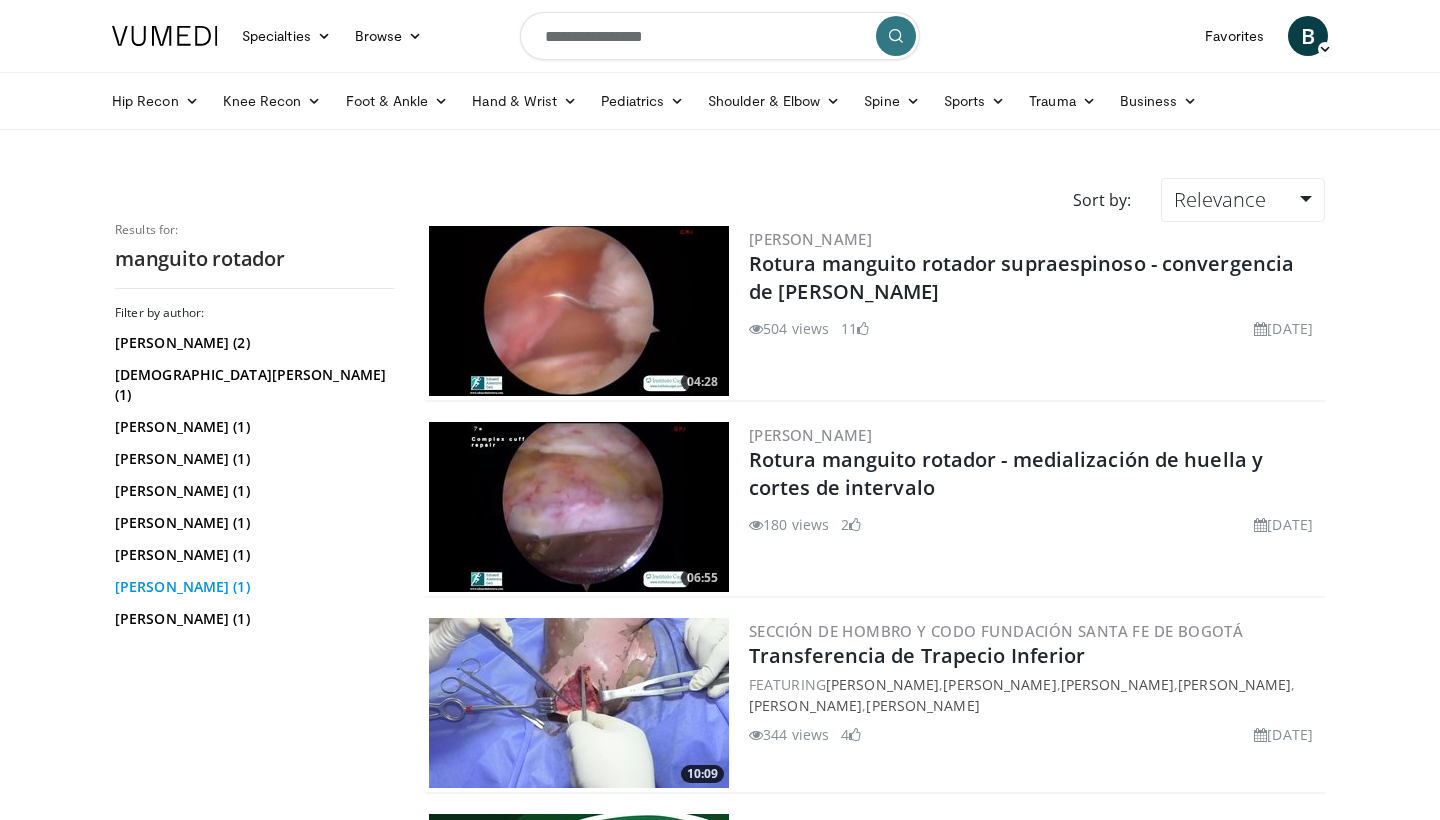 click on "[PERSON_NAME] (1)" at bounding box center (252, 587) 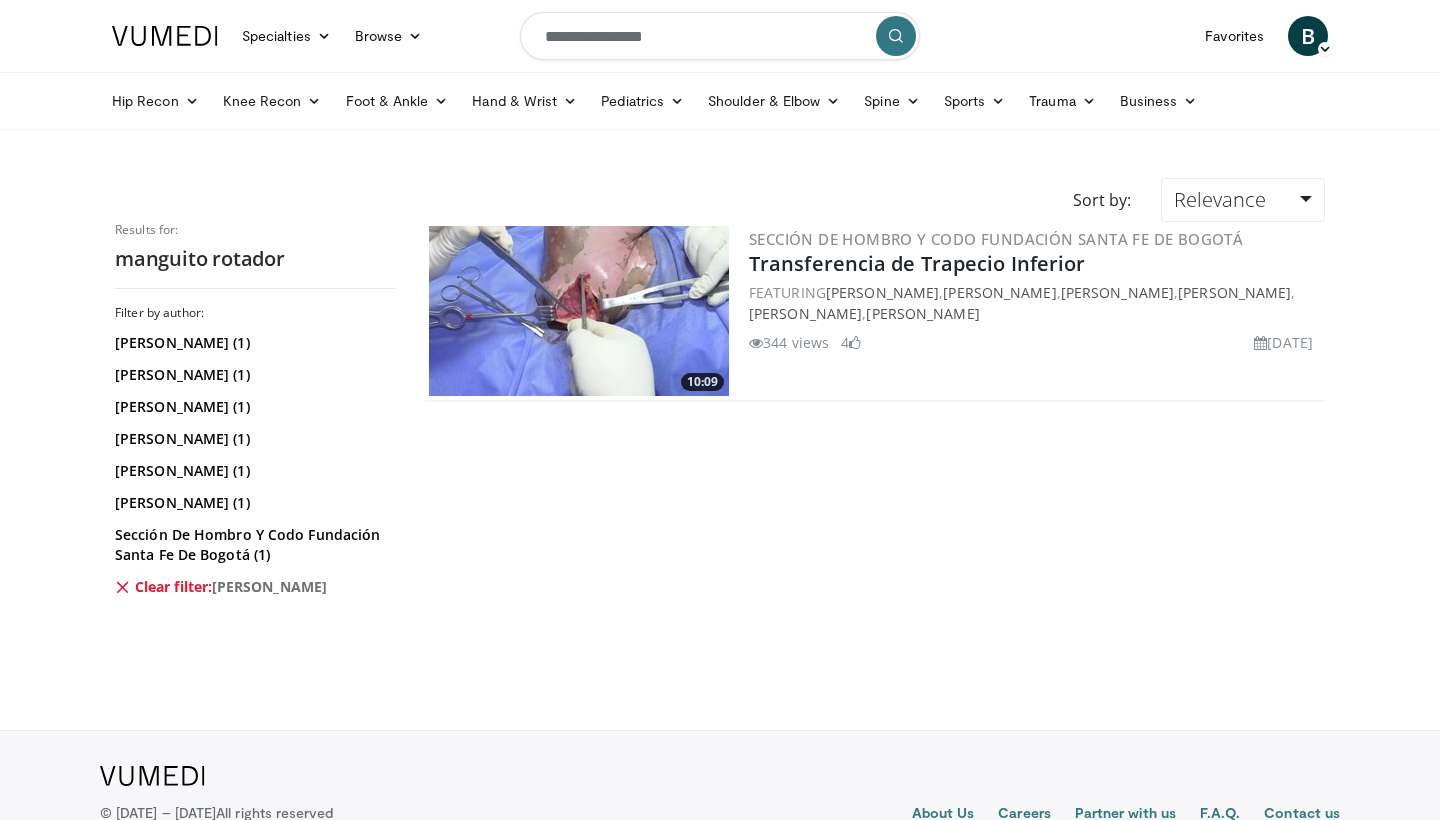 scroll, scrollTop: 0, scrollLeft: 0, axis: both 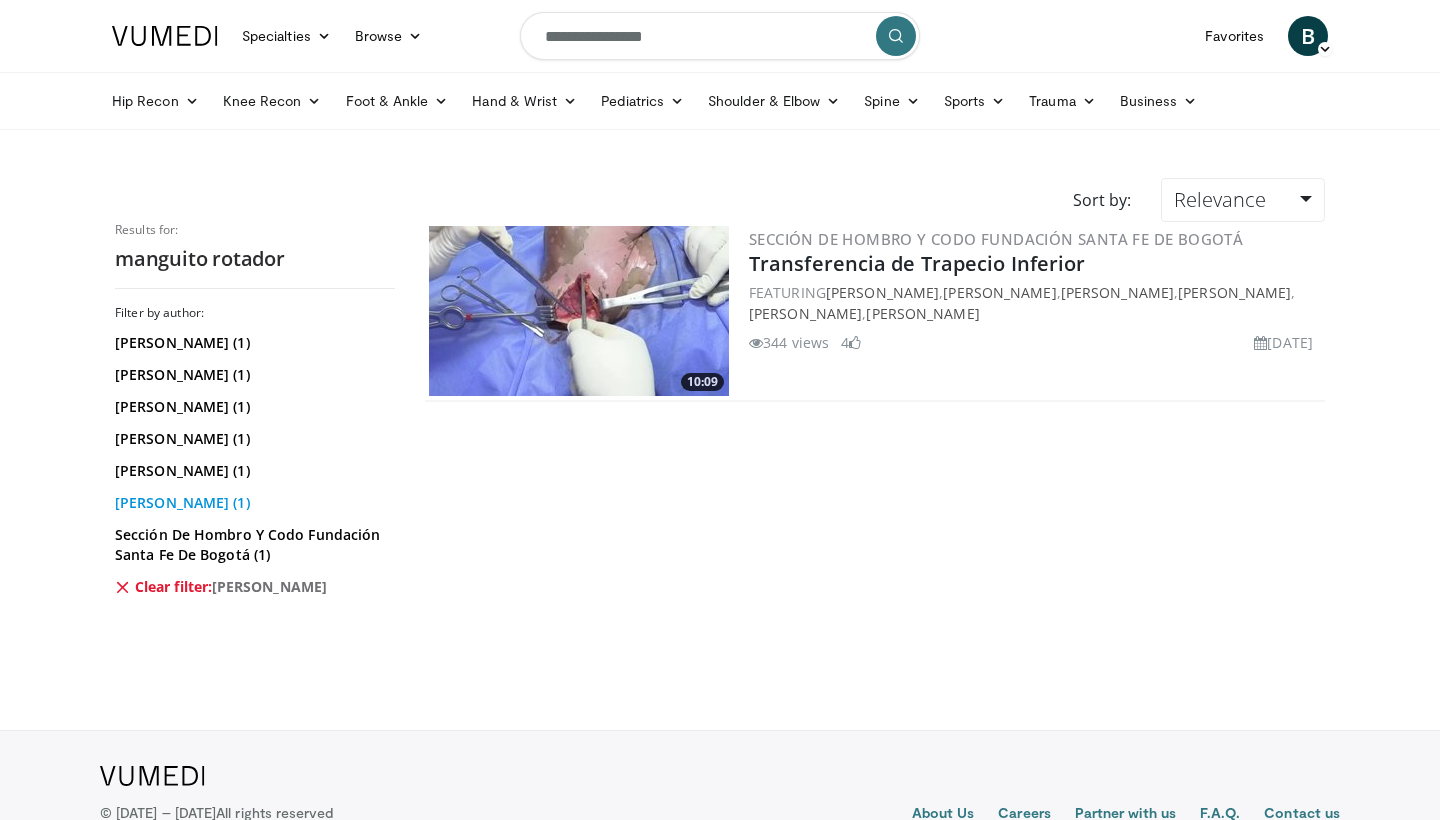 click on "[PERSON_NAME] (1)" at bounding box center [252, 503] 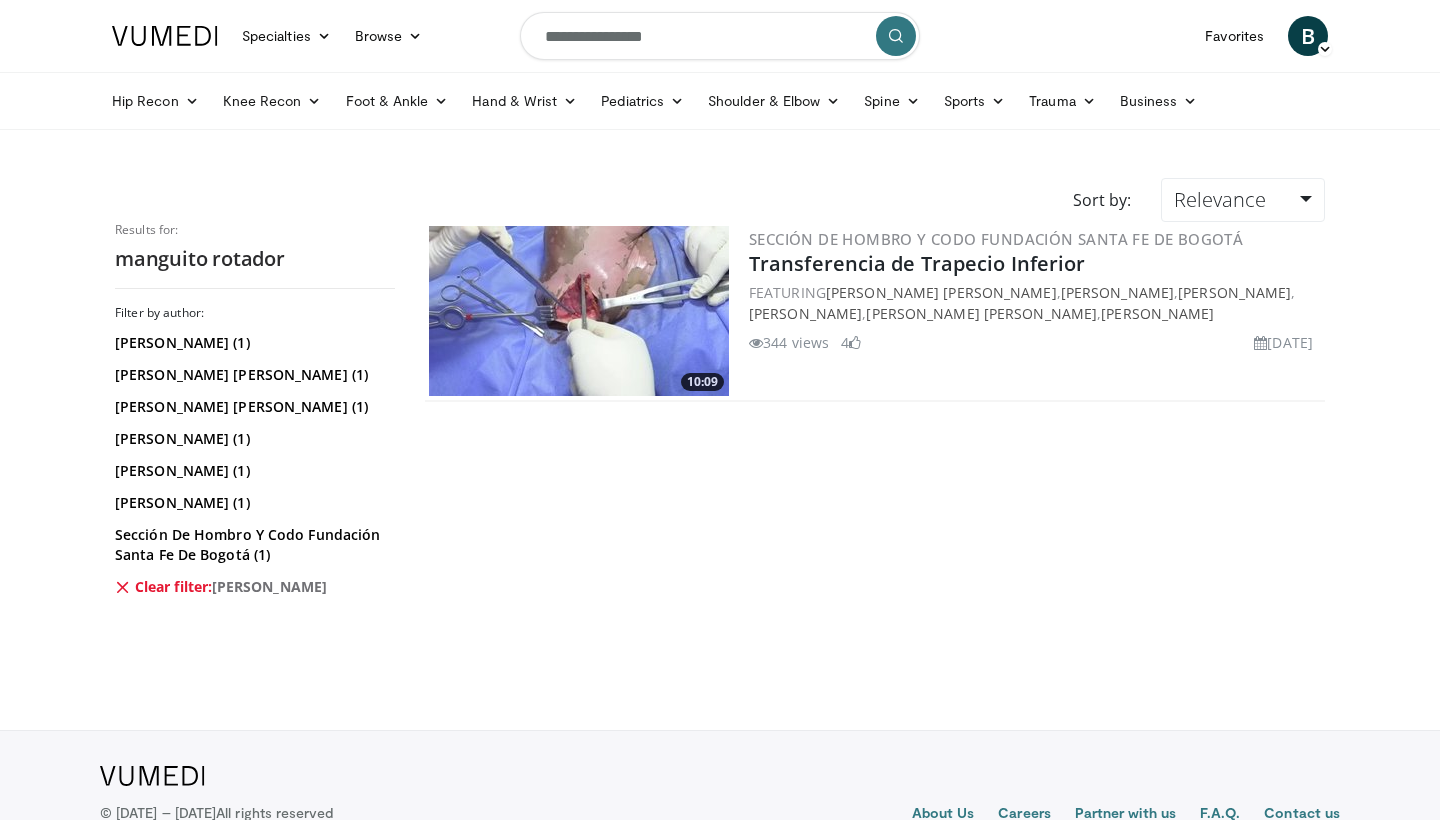 scroll, scrollTop: 0, scrollLeft: 0, axis: both 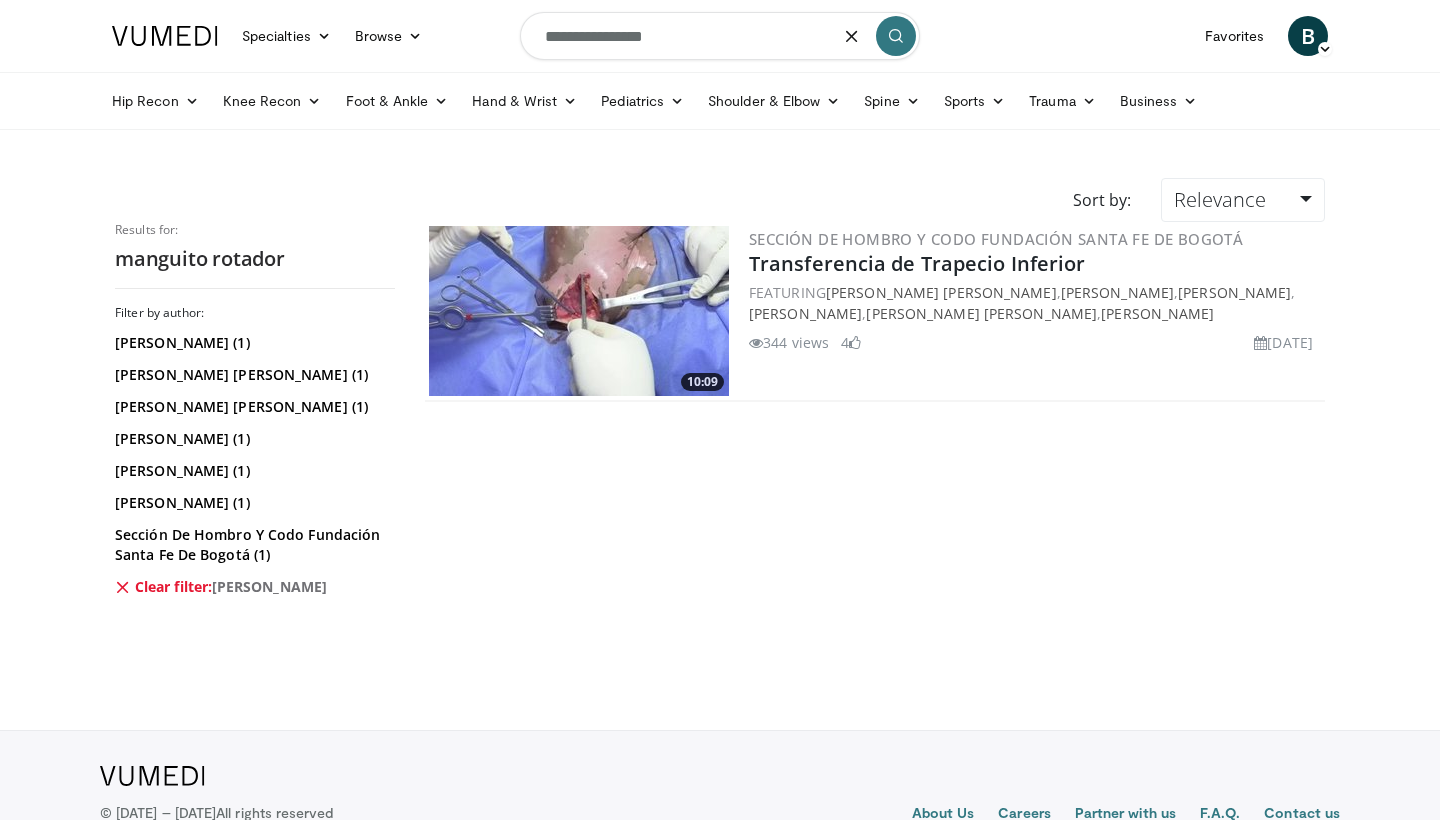 click on "**********" at bounding box center [720, 36] 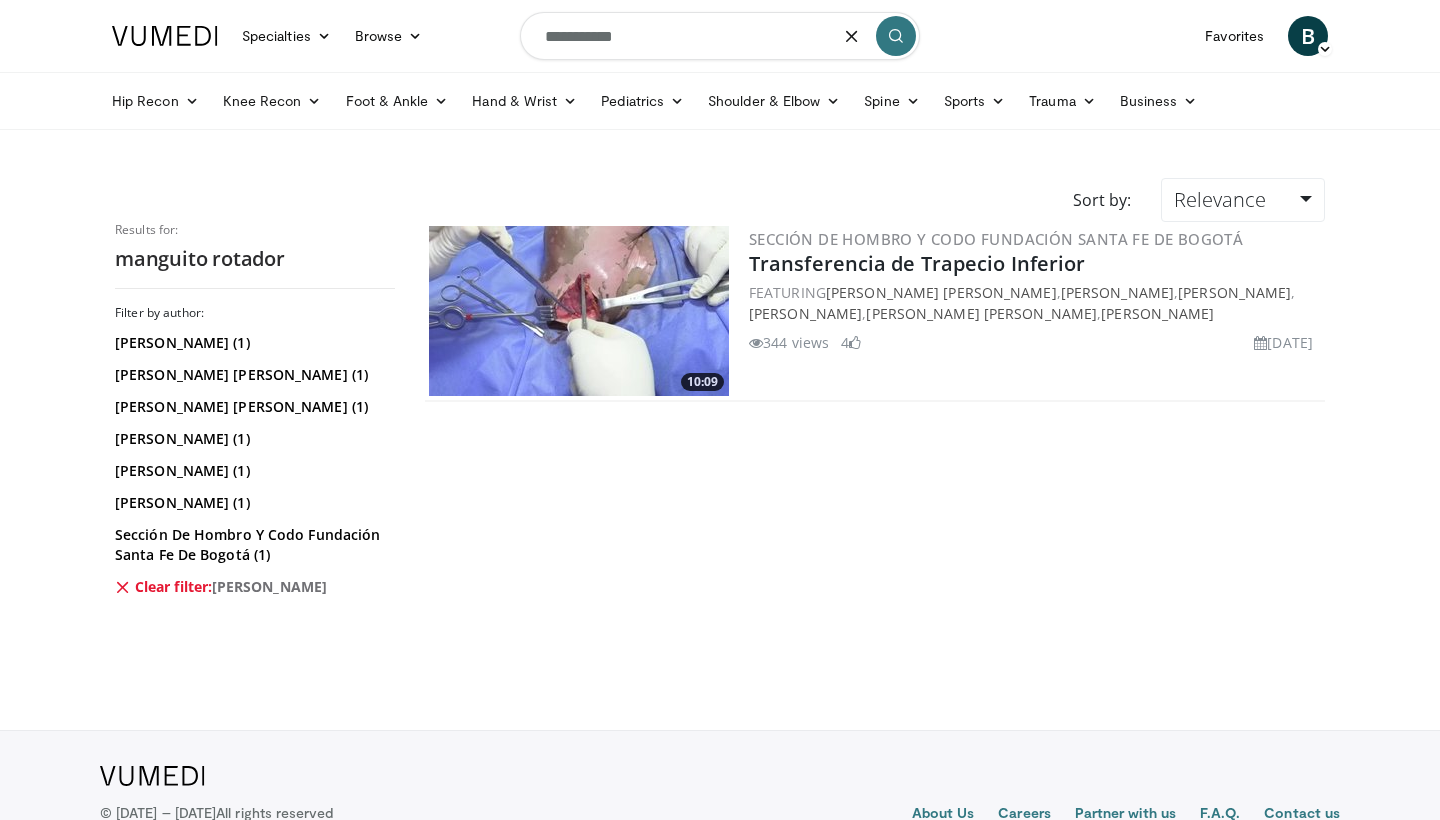 type on "**********" 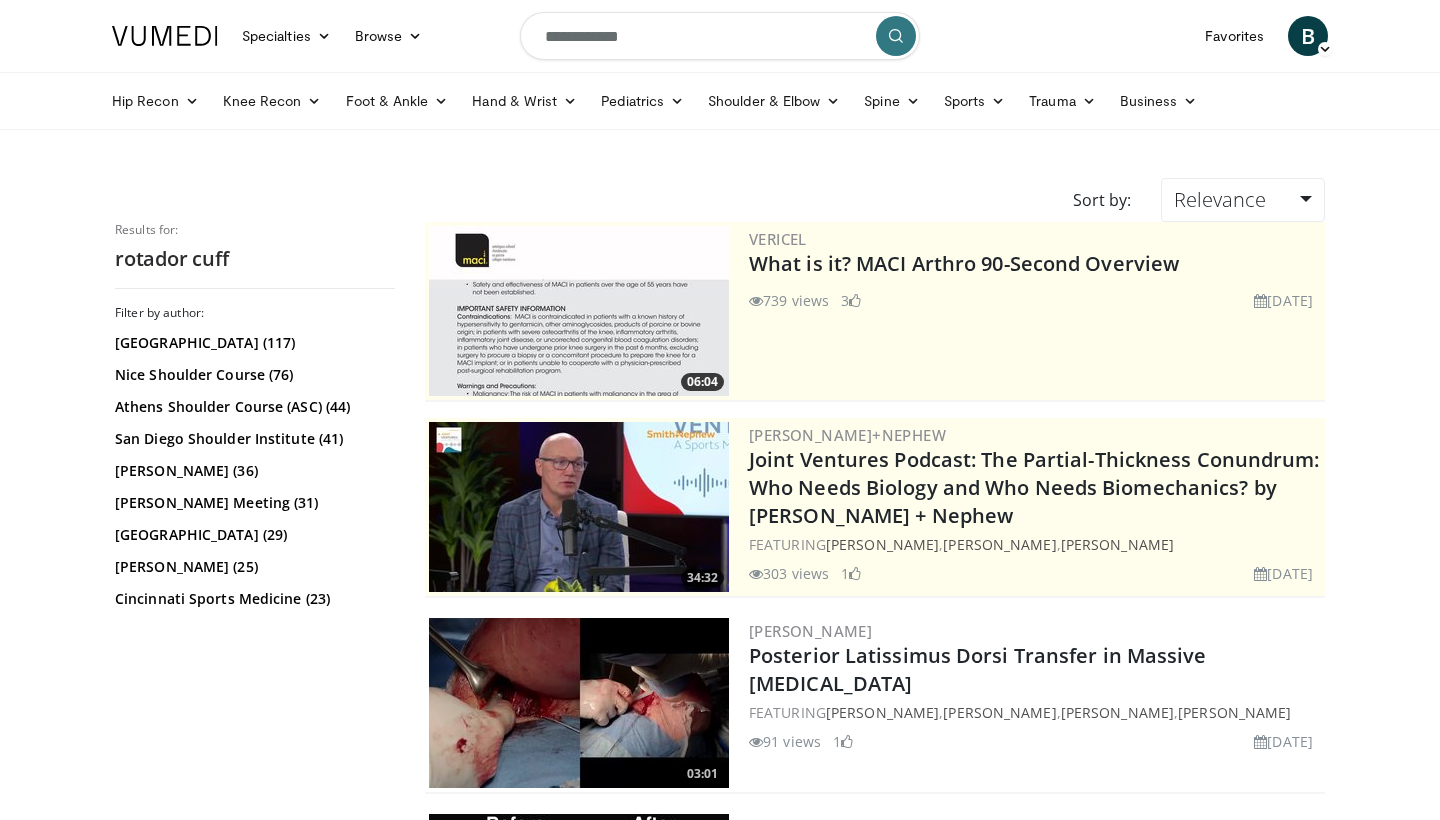 scroll, scrollTop: 0, scrollLeft: 0, axis: both 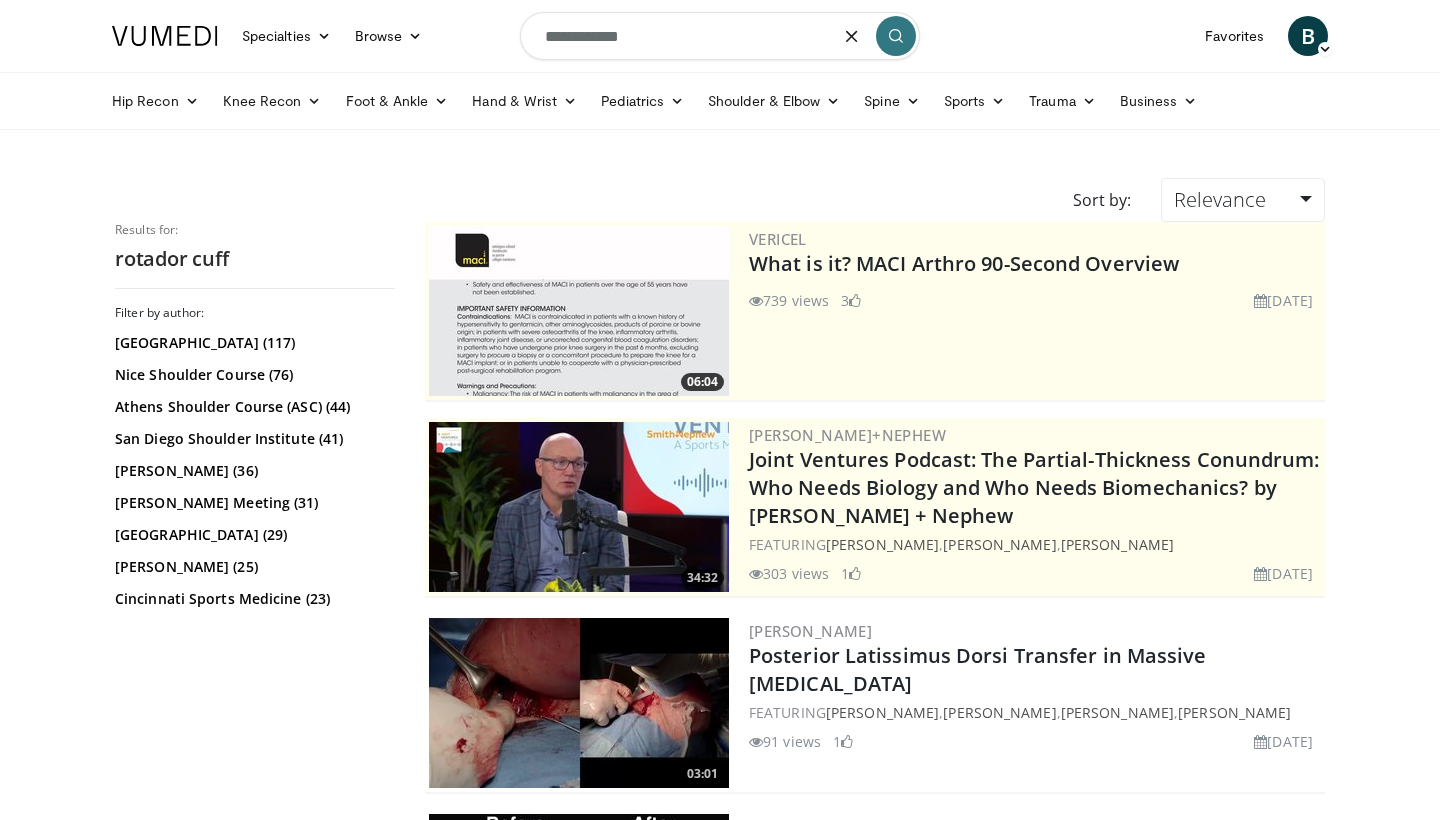 click on "**********" at bounding box center (720, 36) 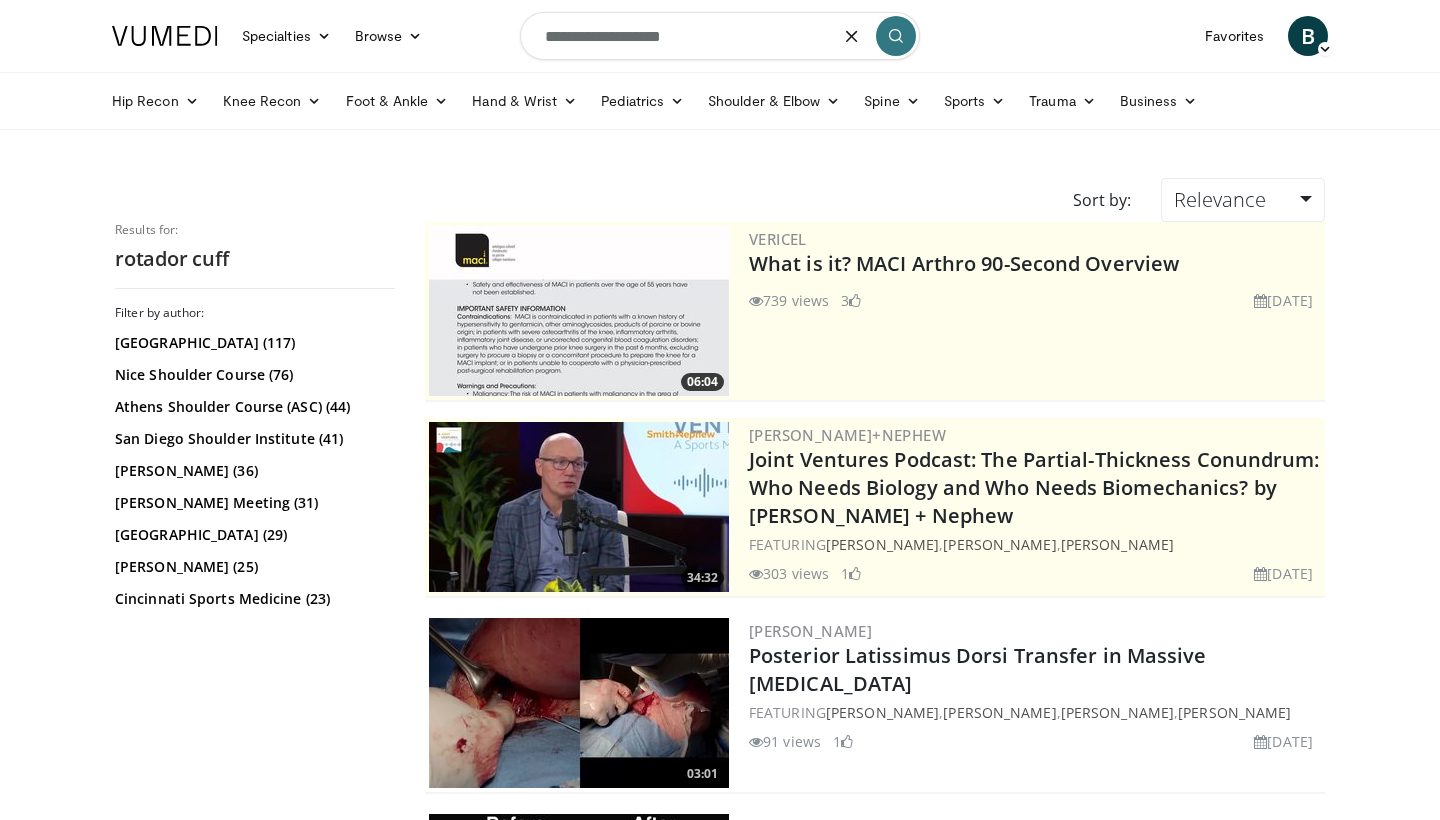 type on "**********" 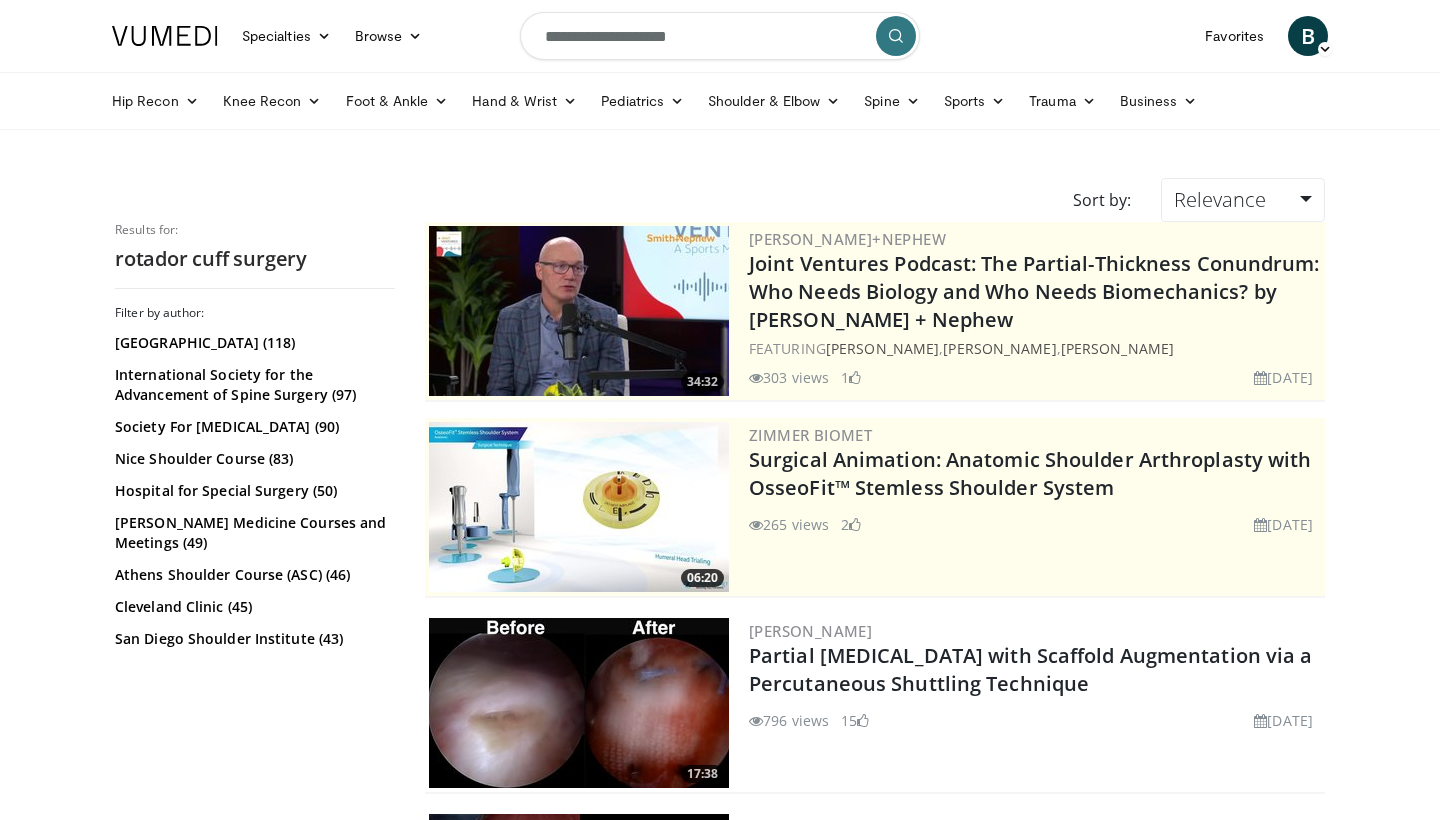 scroll, scrollTop: 0, scrollLeft: 0, axis: both 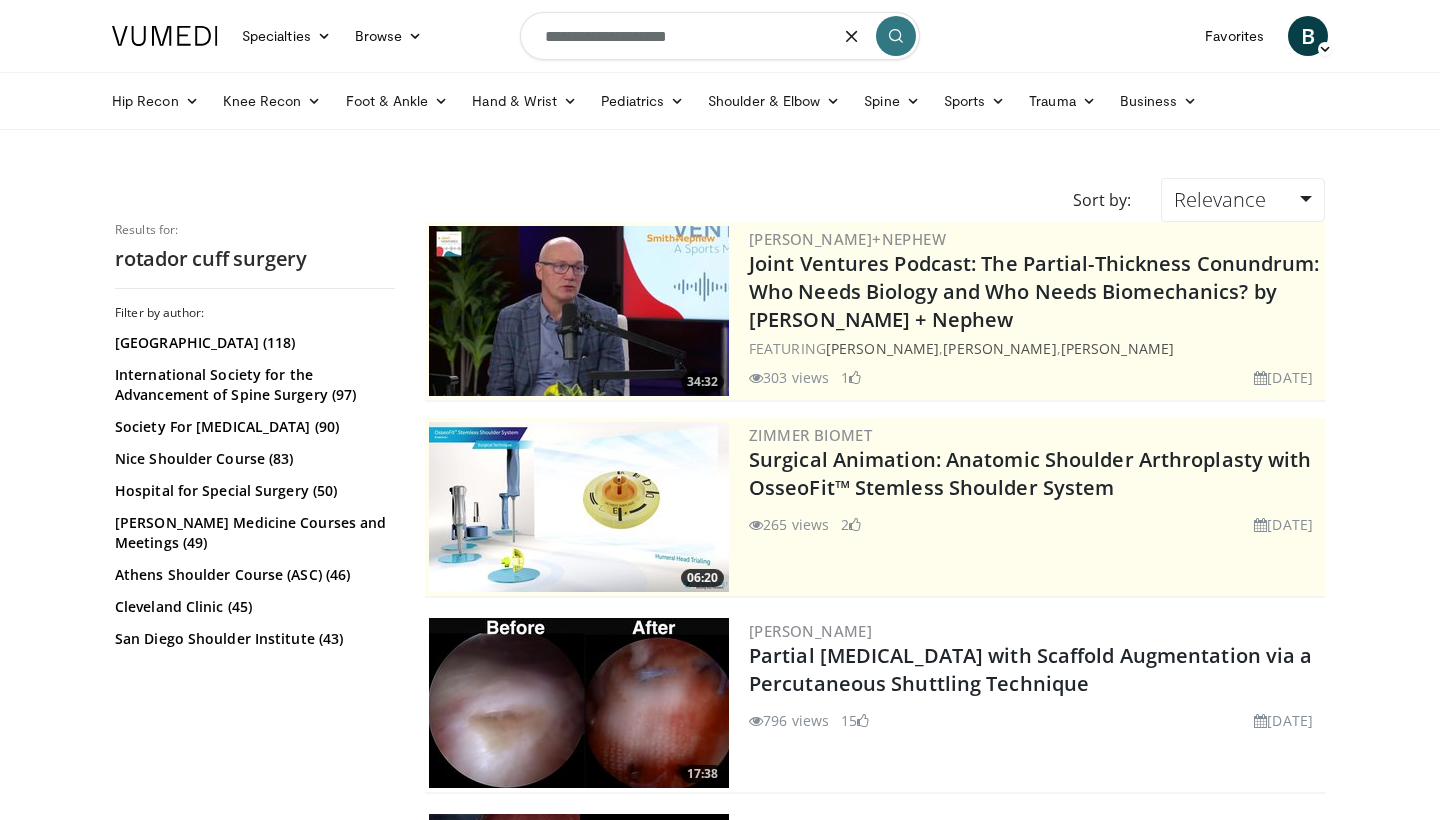 click on "**********" at bounding box center (720, 36) 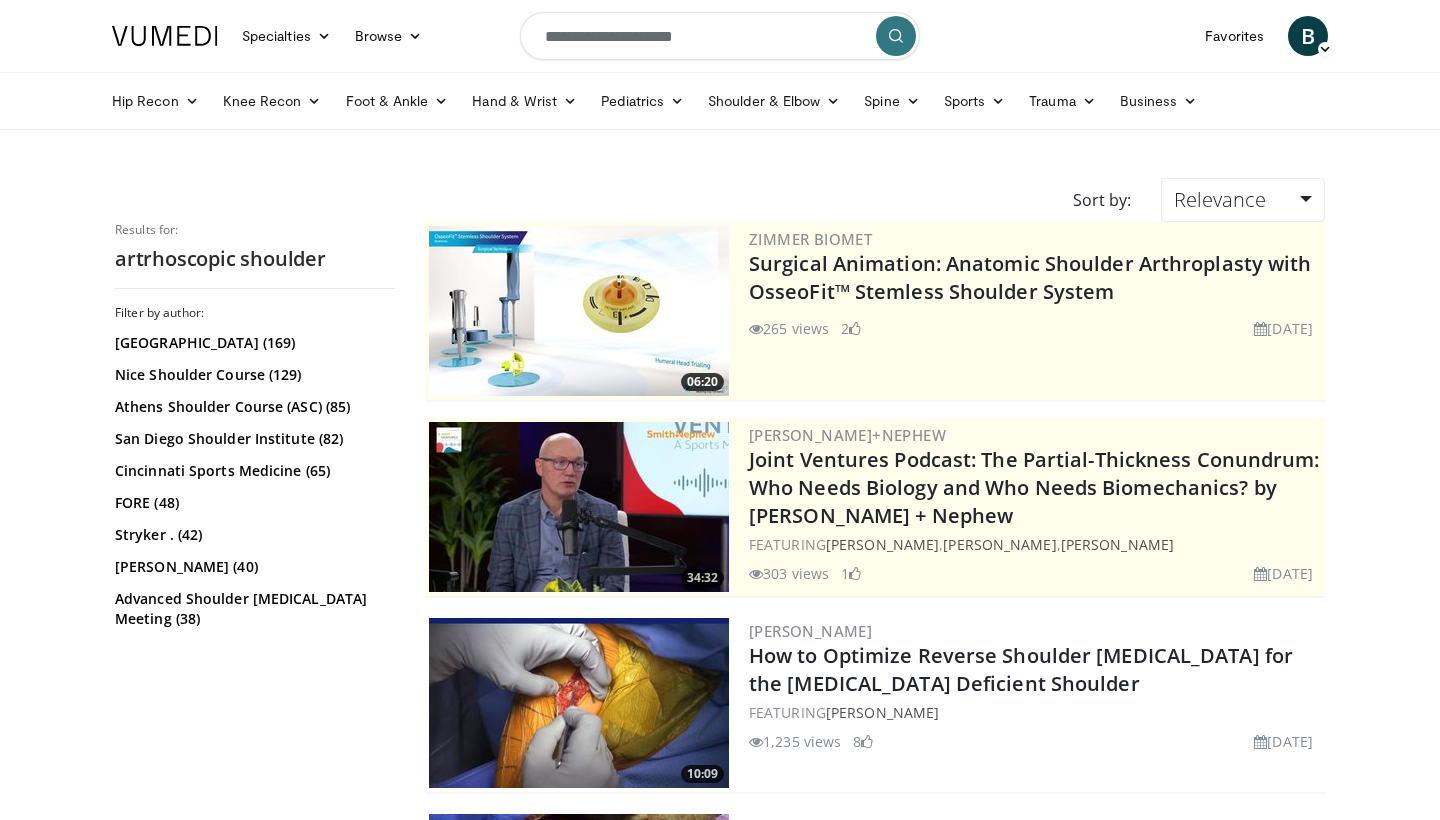 scroll, scrollTop: 0, scrollLeft: 0, axis: both 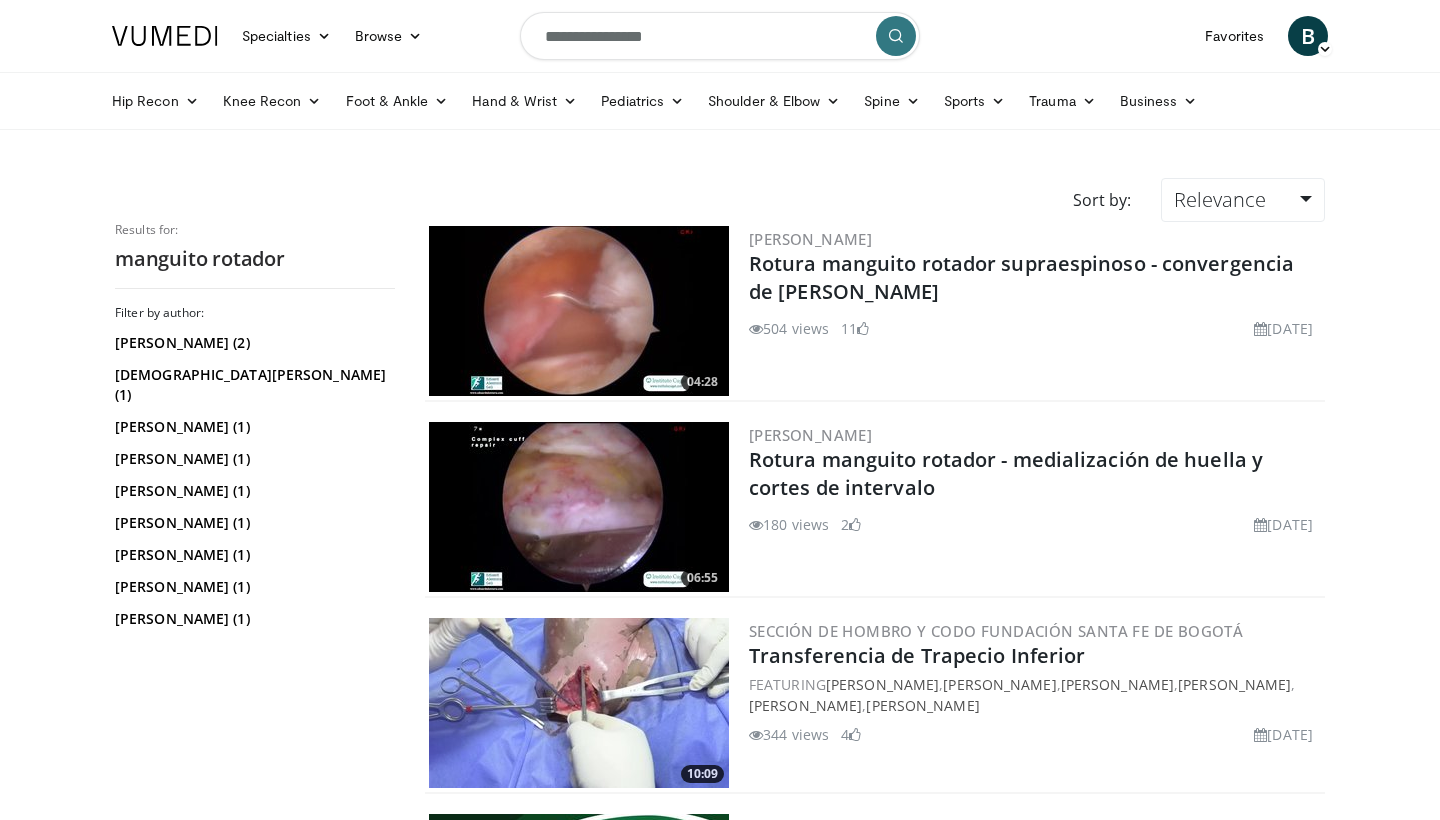 click at bounding box center [579, 507] 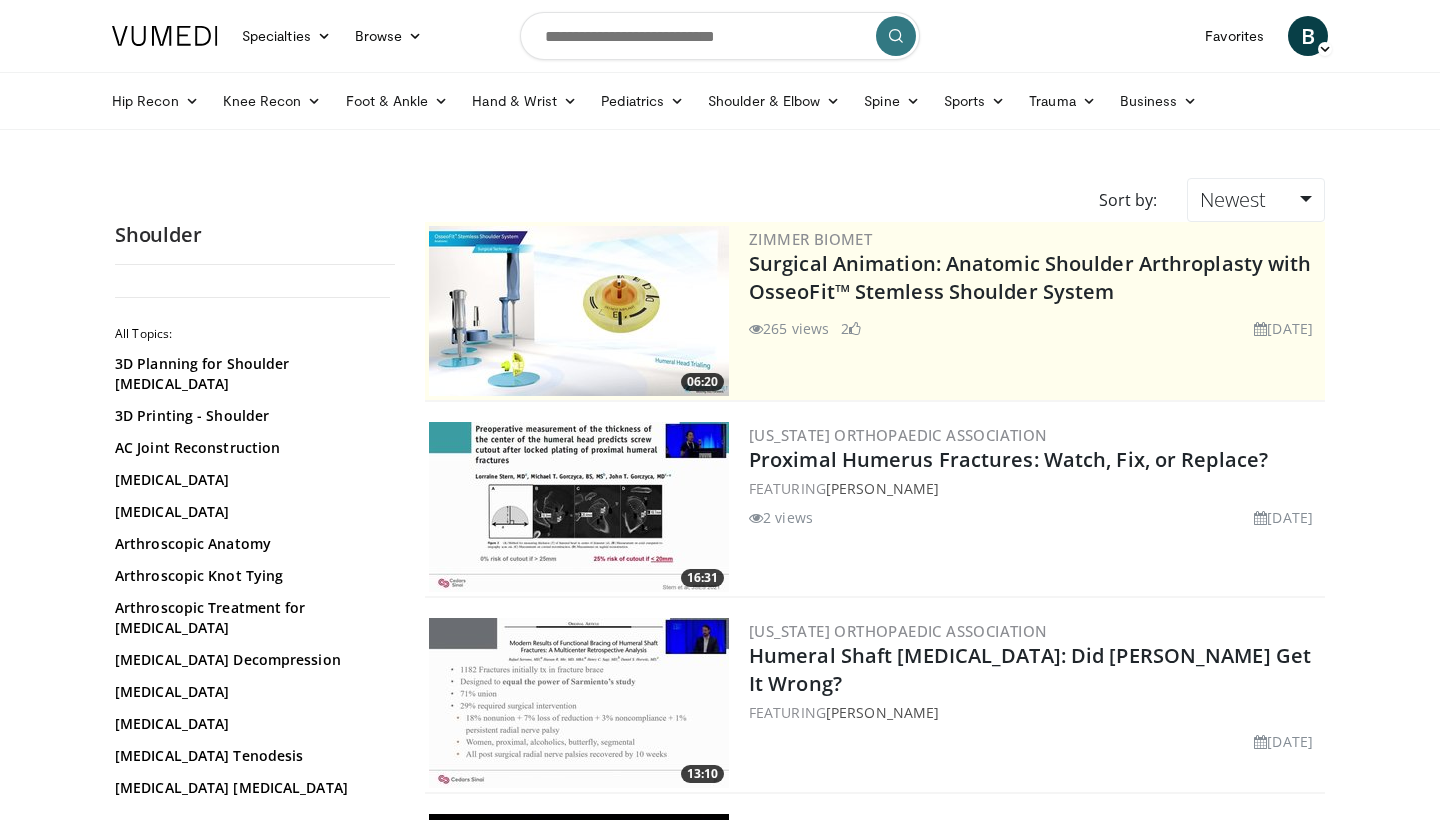 scroll, scrollTop: 0, scrollLeft: 0, axis: both 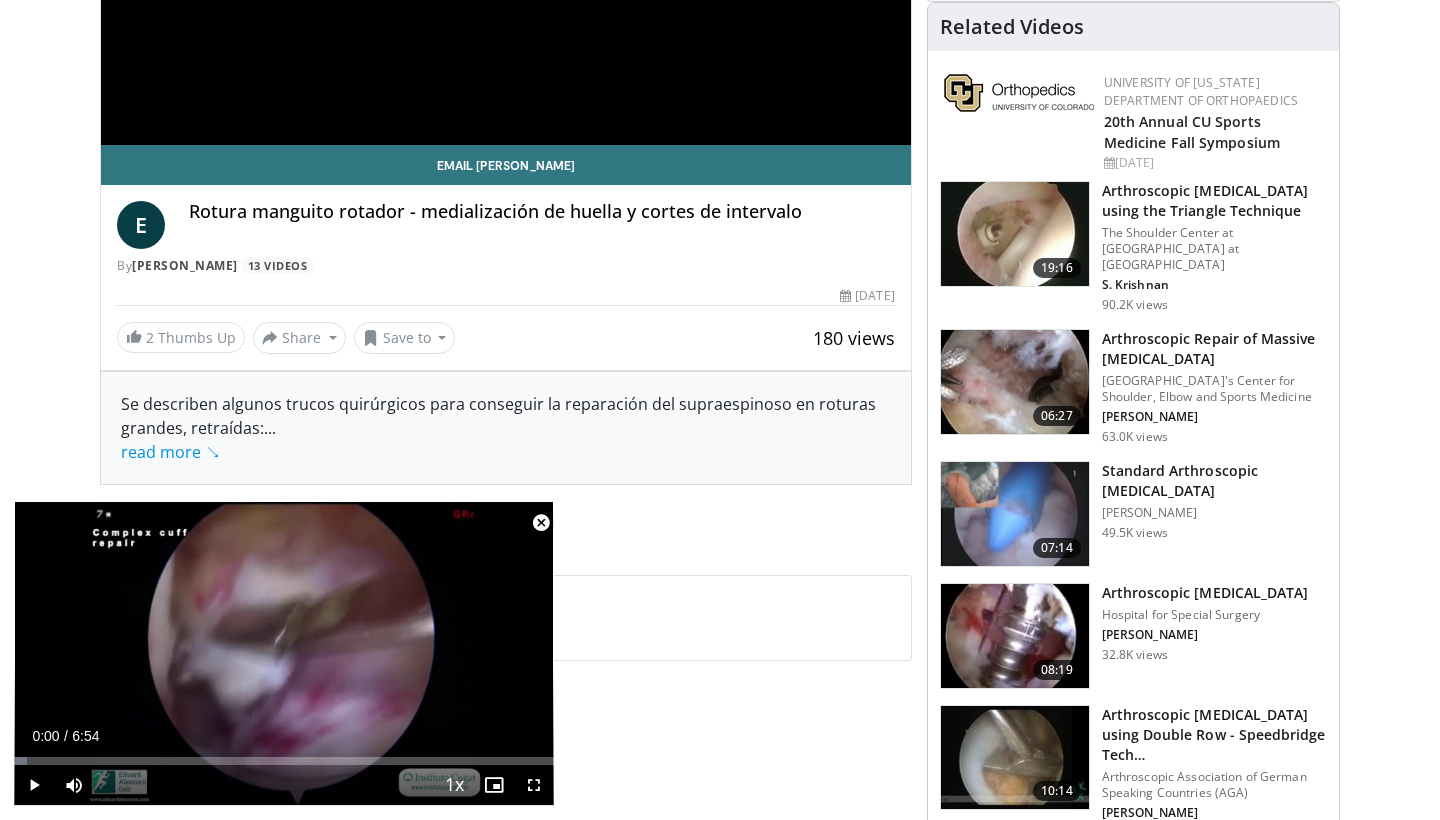click on "07:14" at bounding box center [1057, 548] 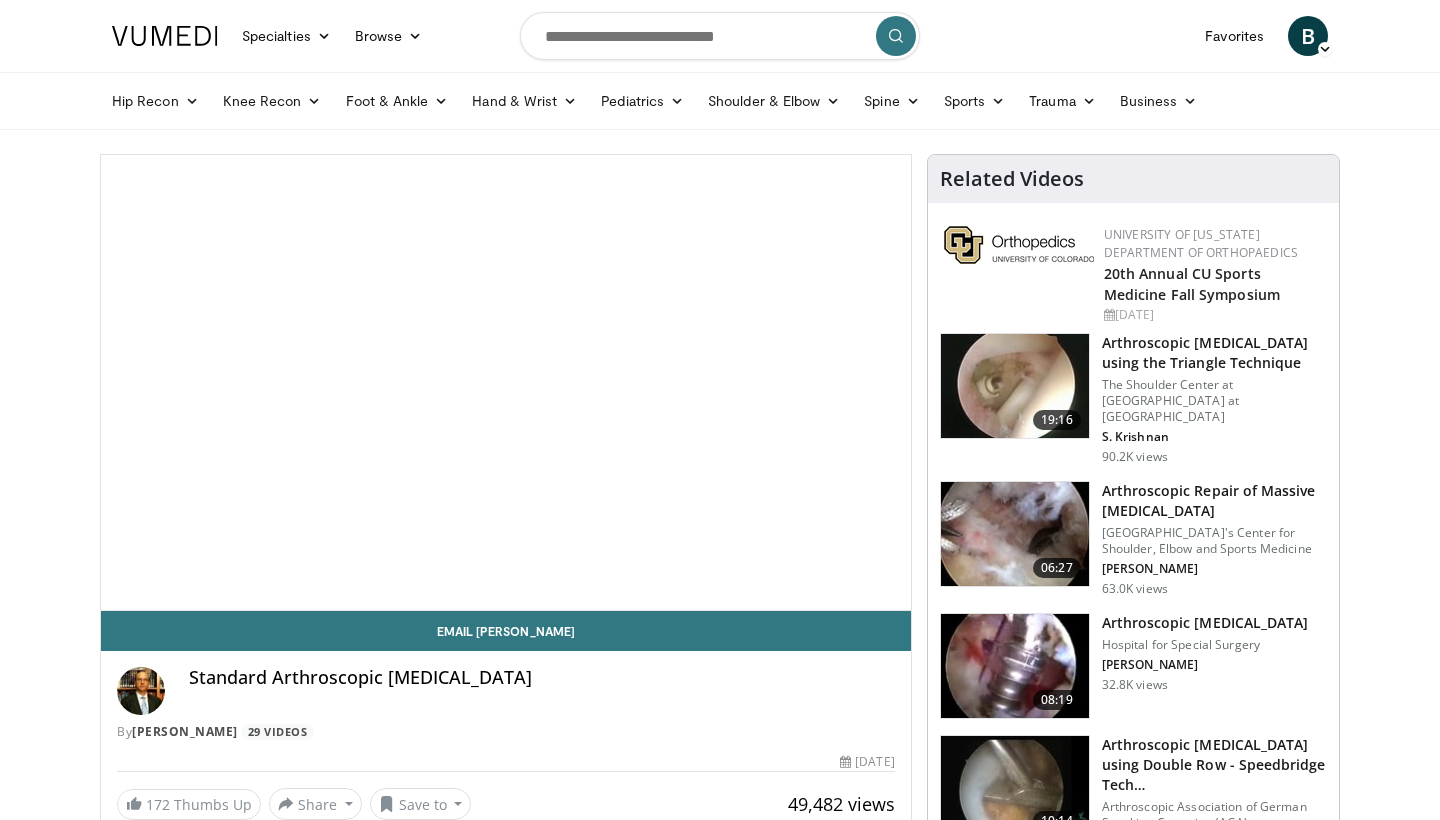 scroll, scrollTop: 0, scrollLeft: 0, axis: both 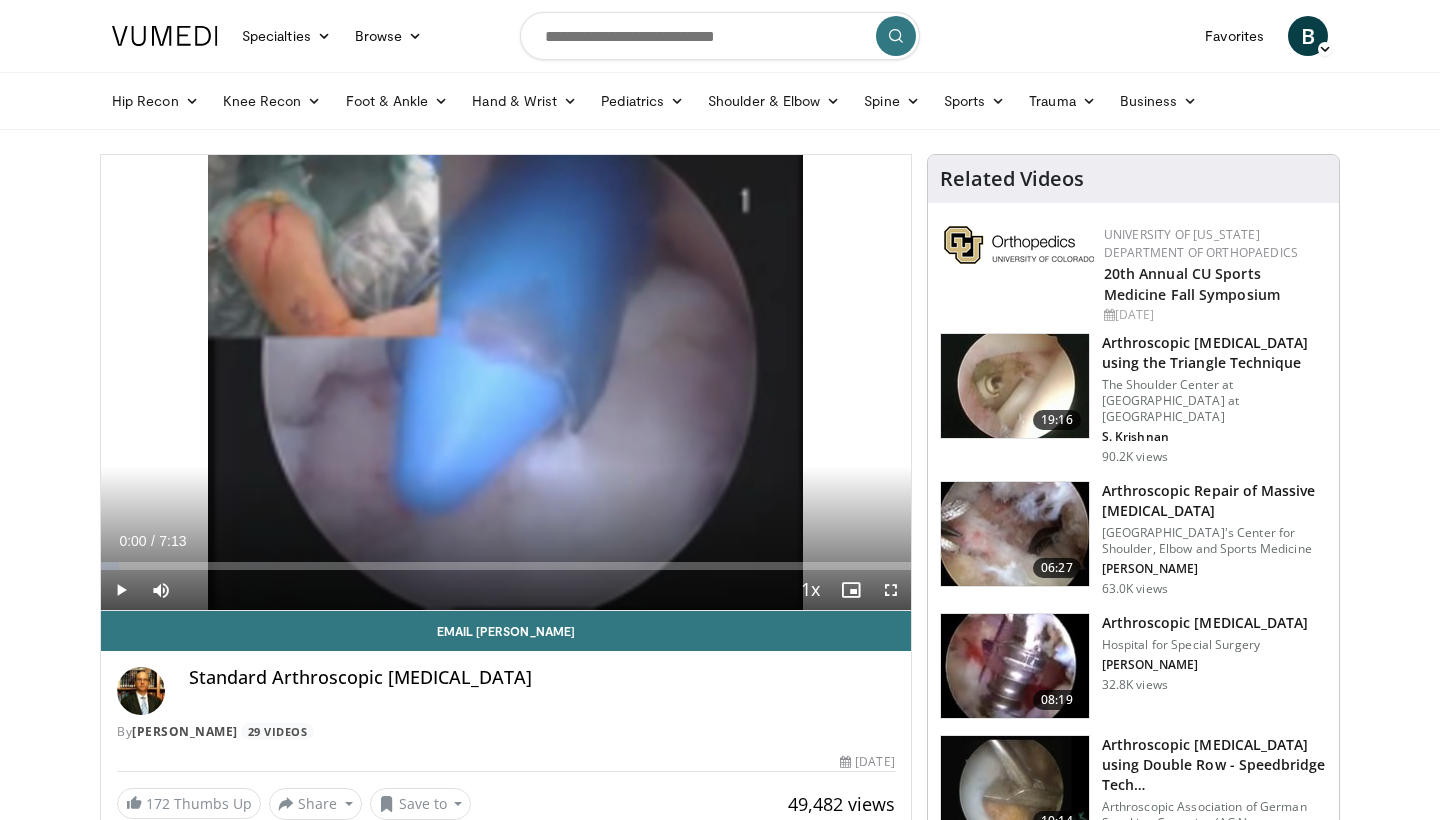 click at bounding box center (891, 590) 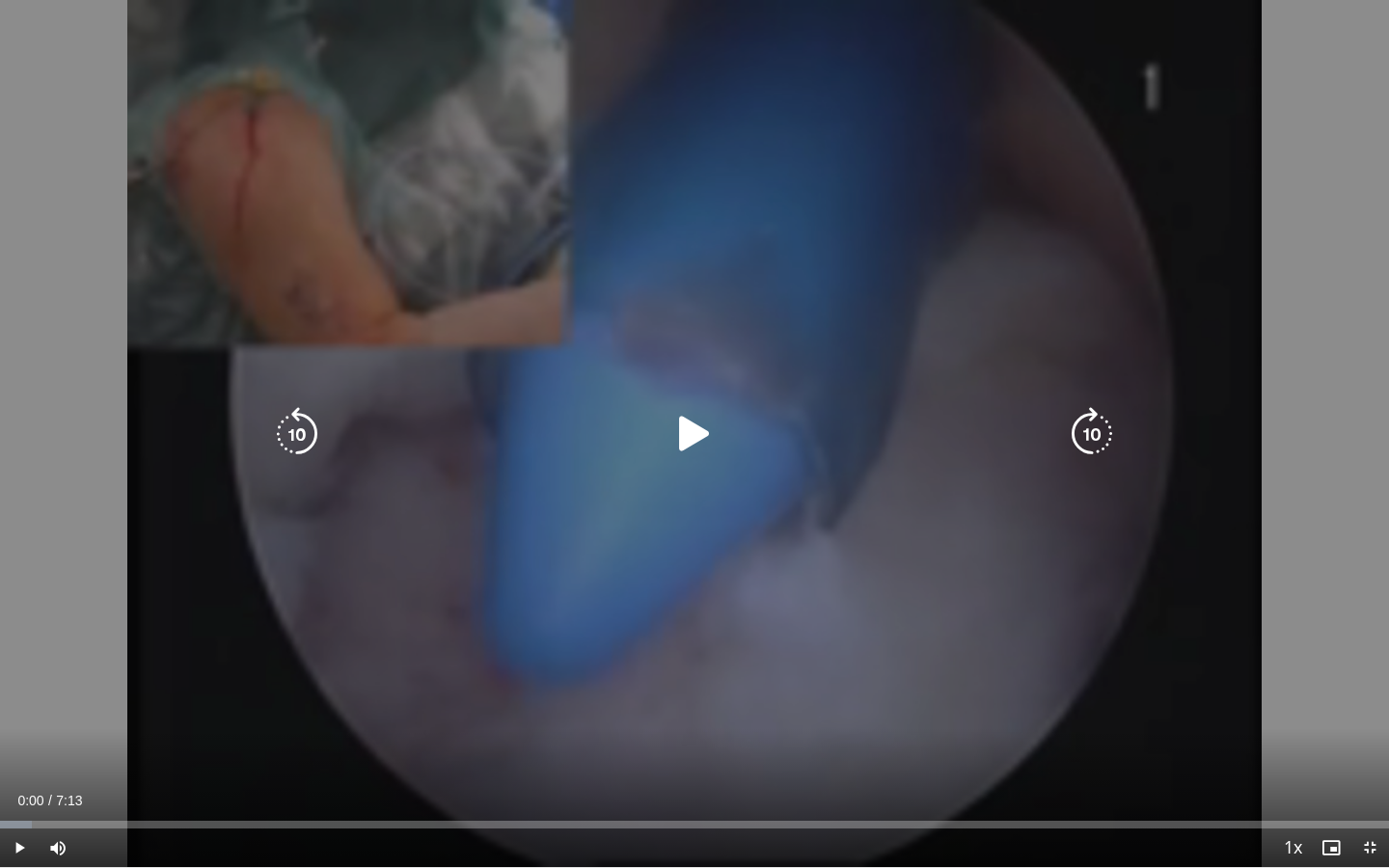 click on "10 seconds
Tap to unmute" at bounding box center (694, 433) 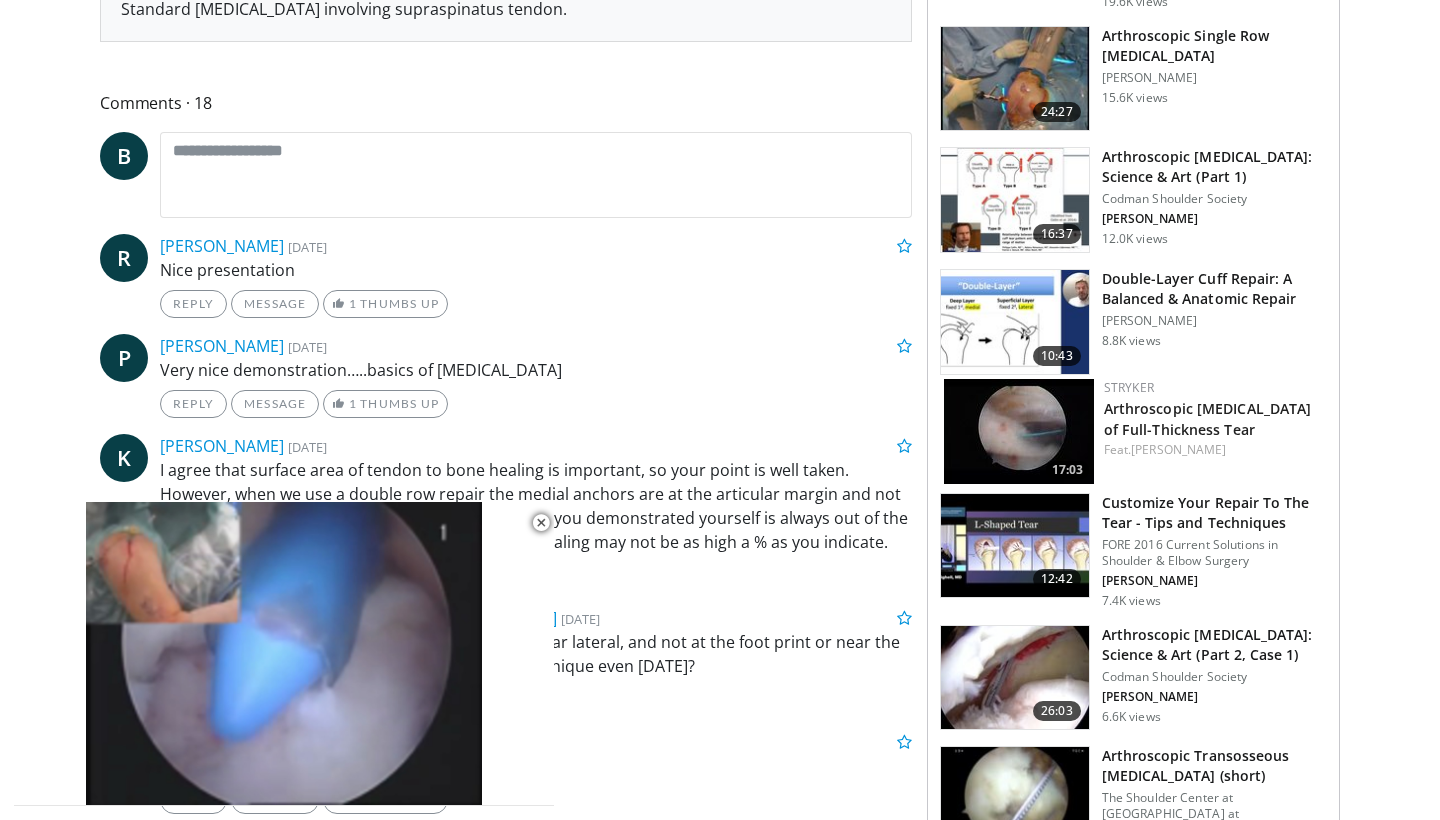 scroll, scrollTop: 901, scrollLeft: 0, axis: vertical 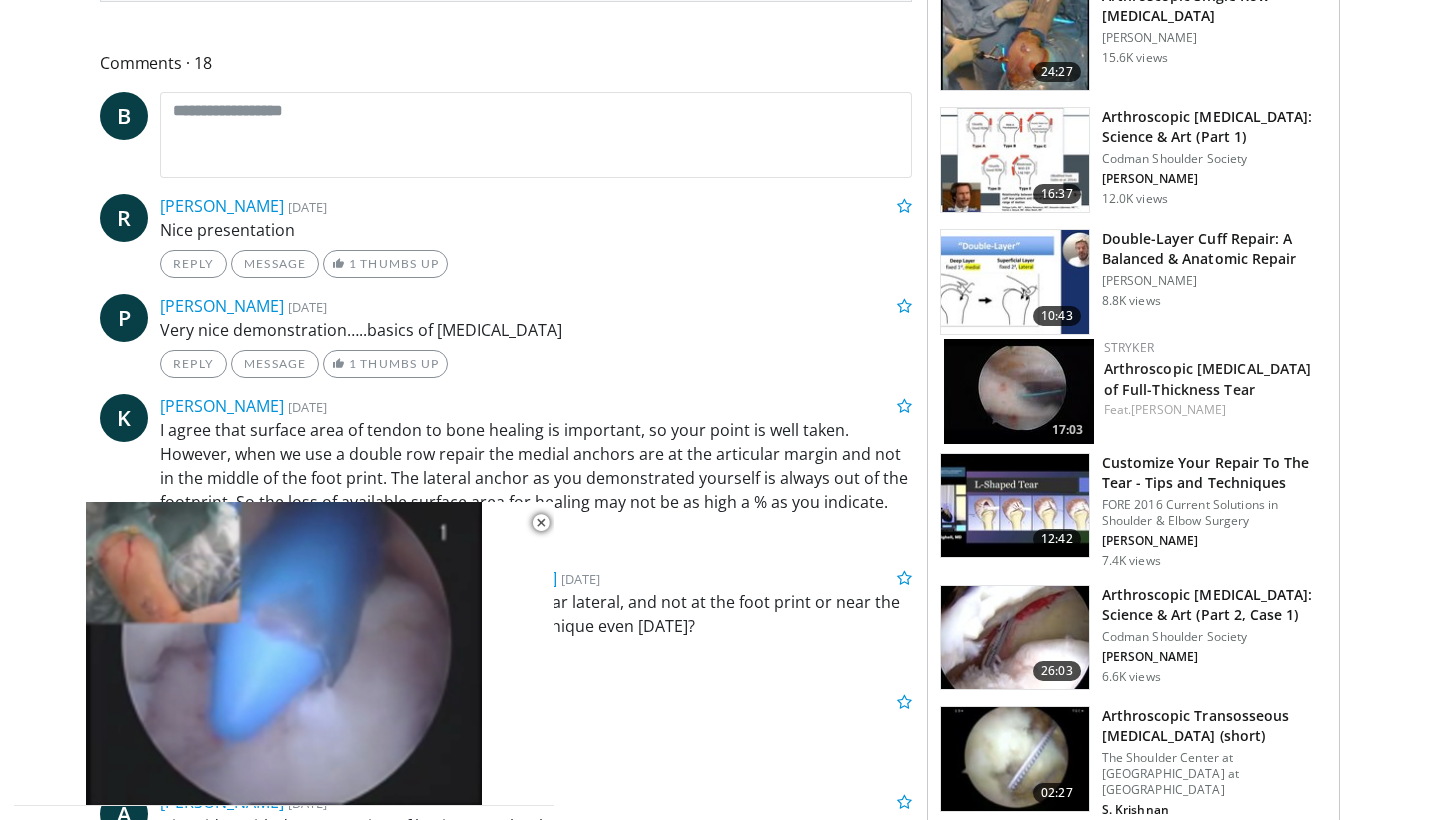click at bounding box center [1019, 391] 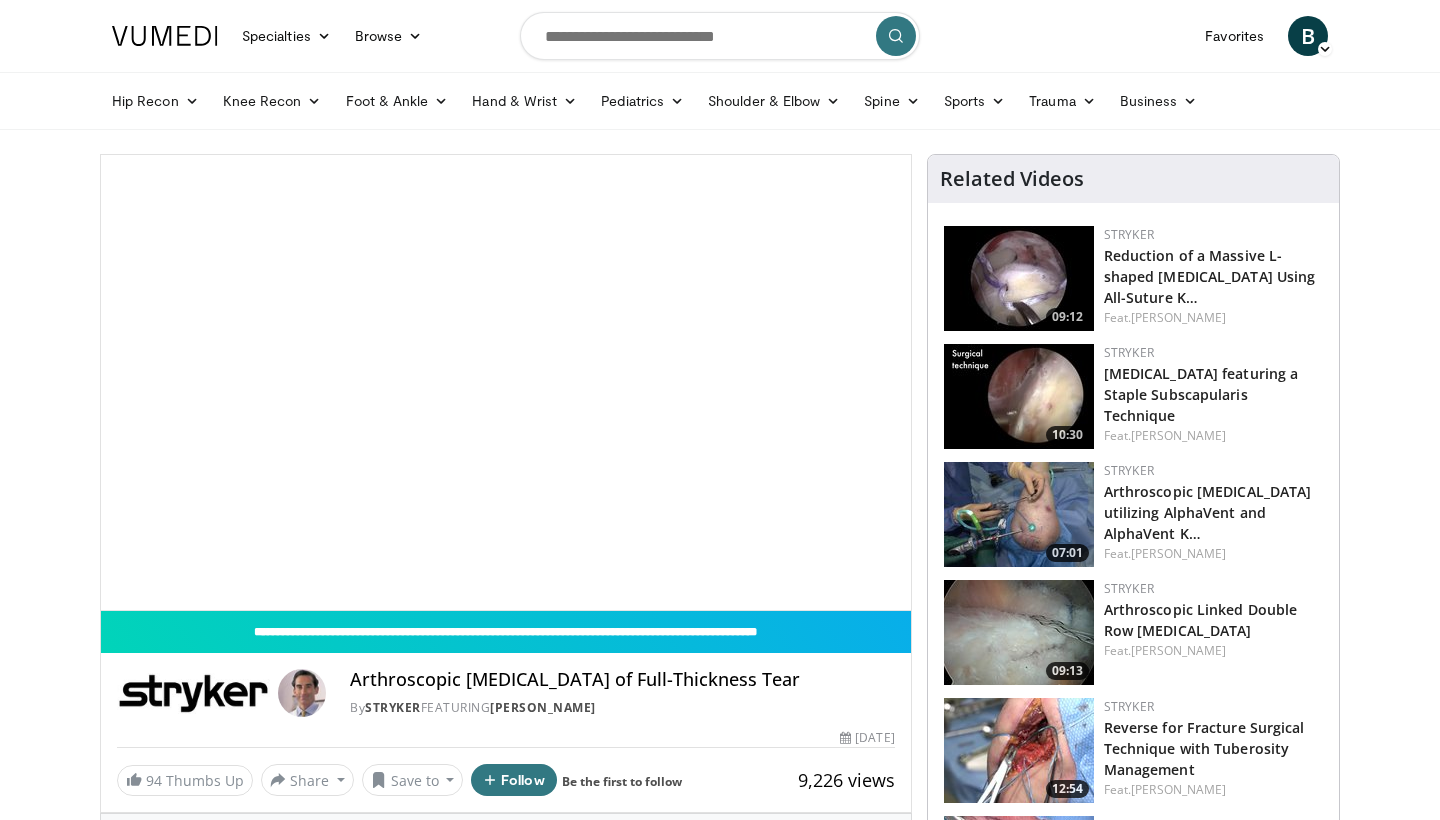 scroll, scrollTop: 0, scrollLeft: 0, axis: both 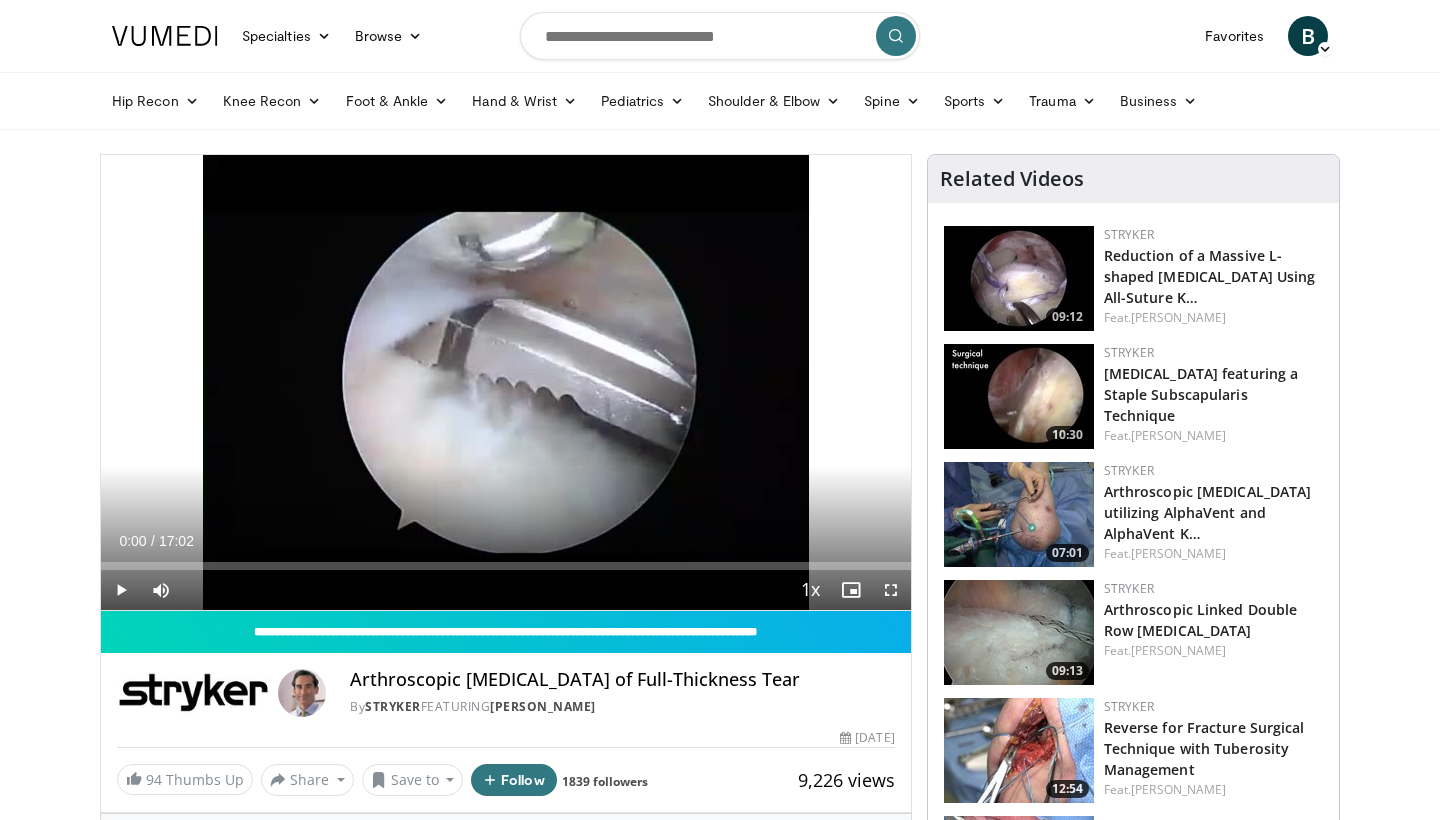 click at bounding box center (891, 590) 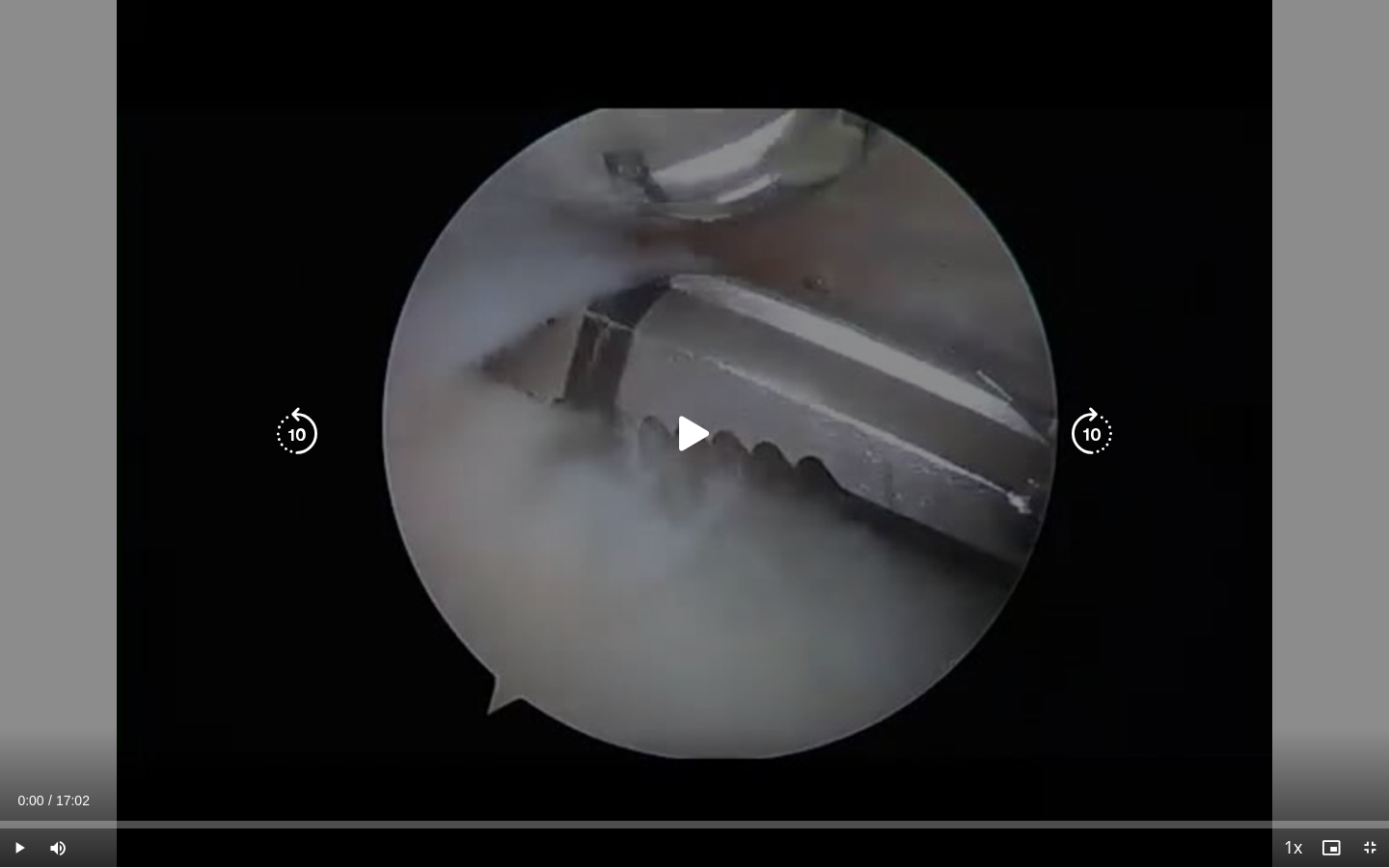 click at bounding box center (694, 434) 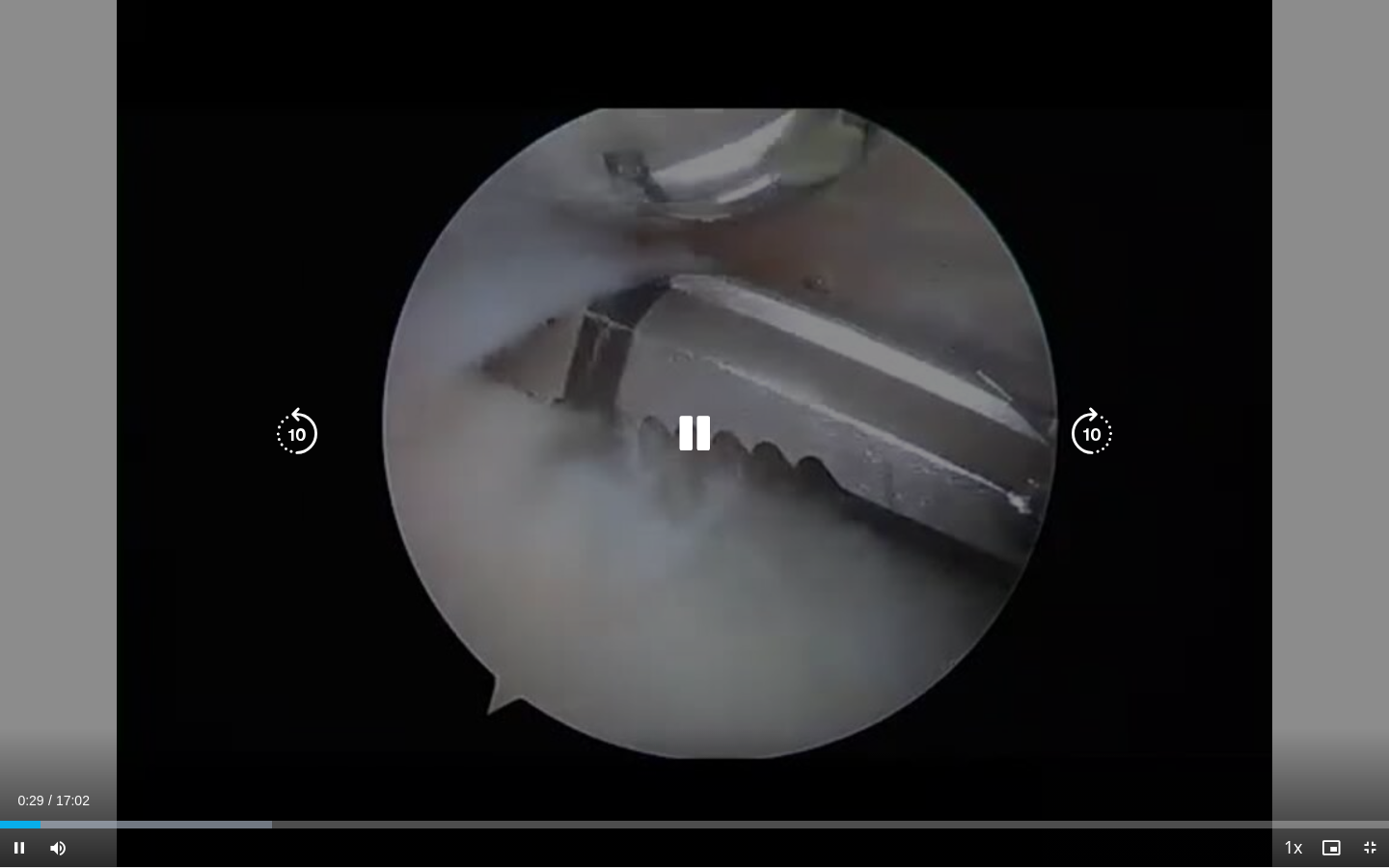 click on "10 seconds
Tap to unmute" at bounding box center (694, 433) 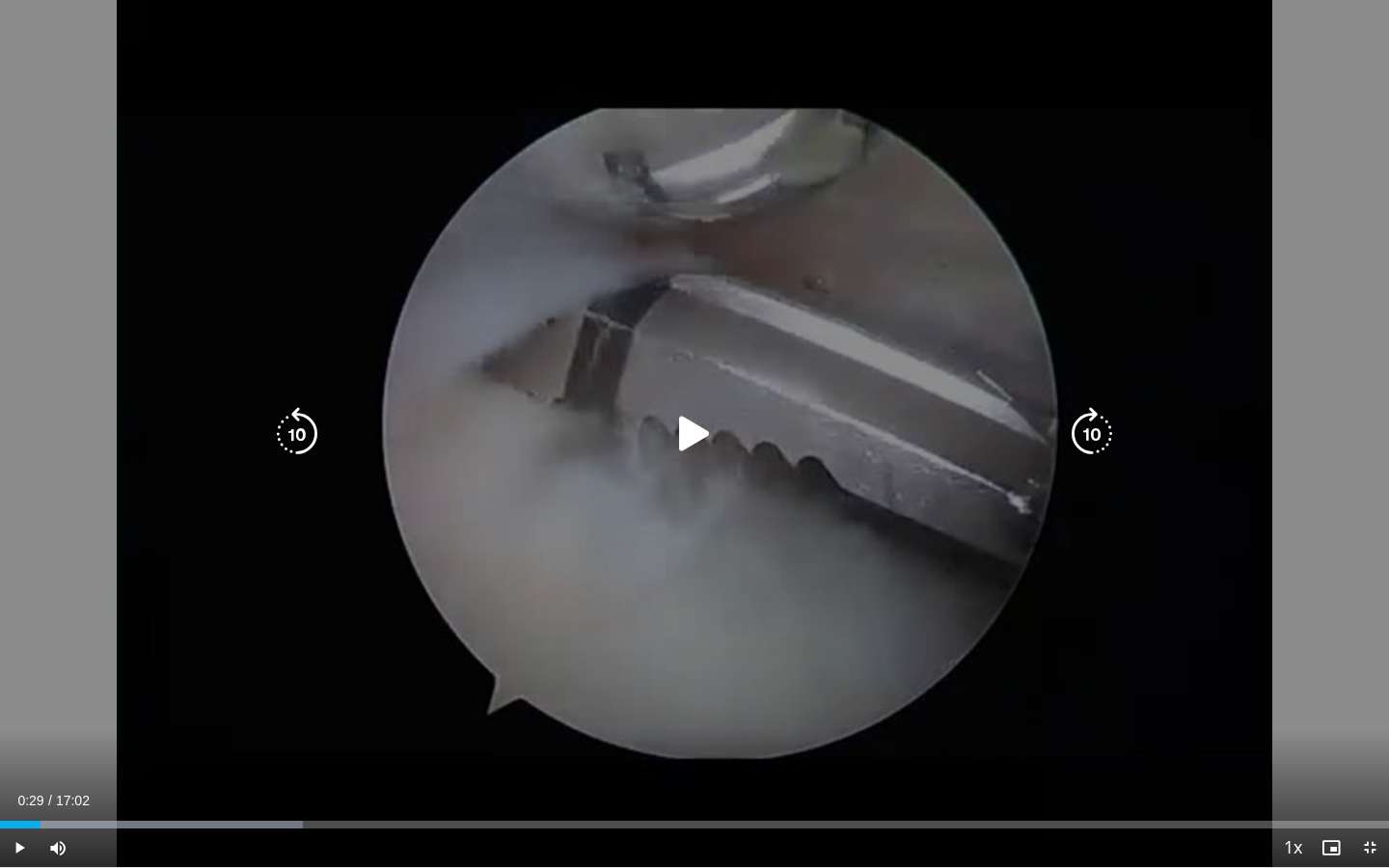 click on "10 seconds
Tap to unmute" at bounding box center [694, 433] 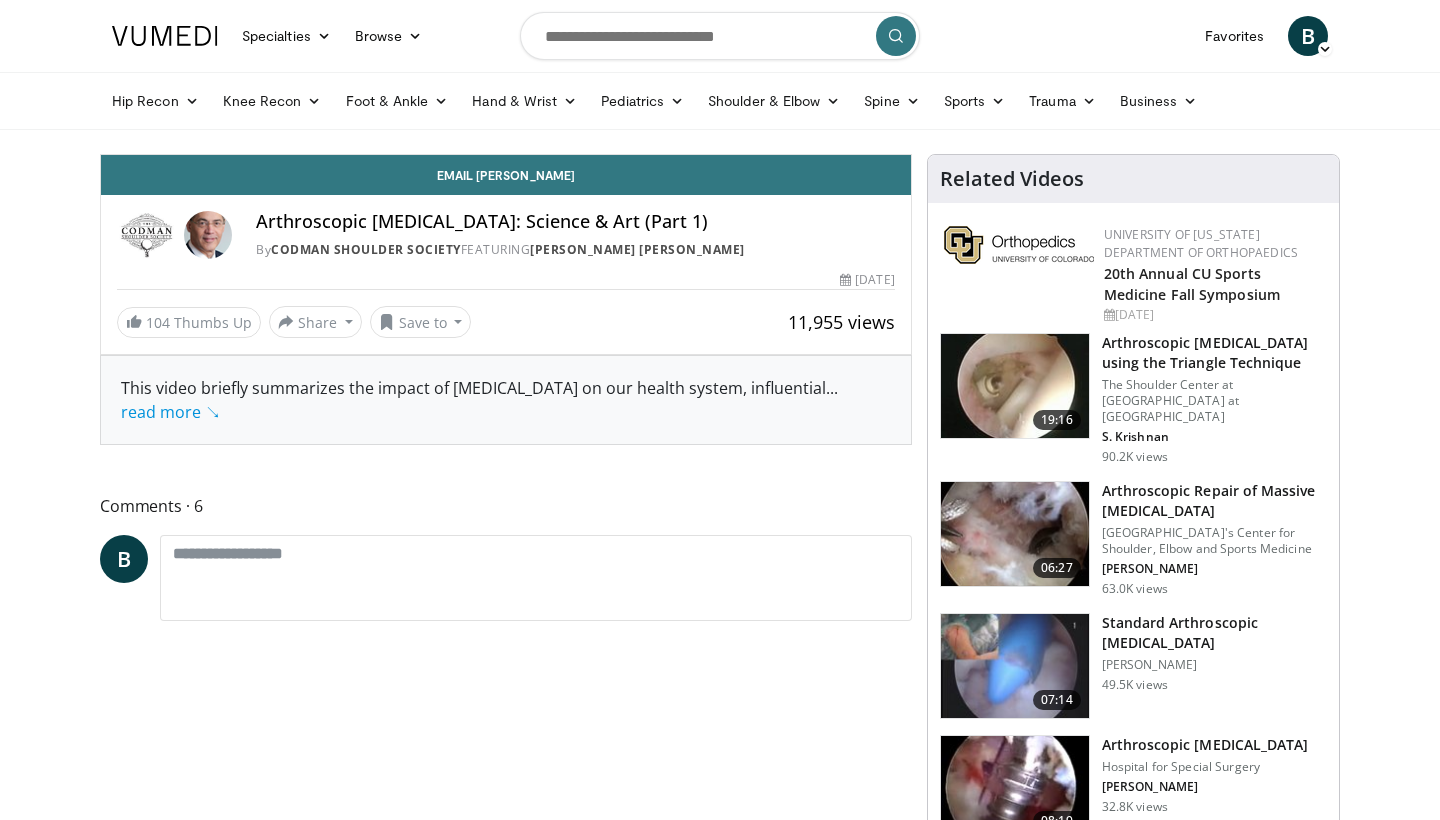 scroll, scrollTop: 0, scrollLeft: 0, axis: both 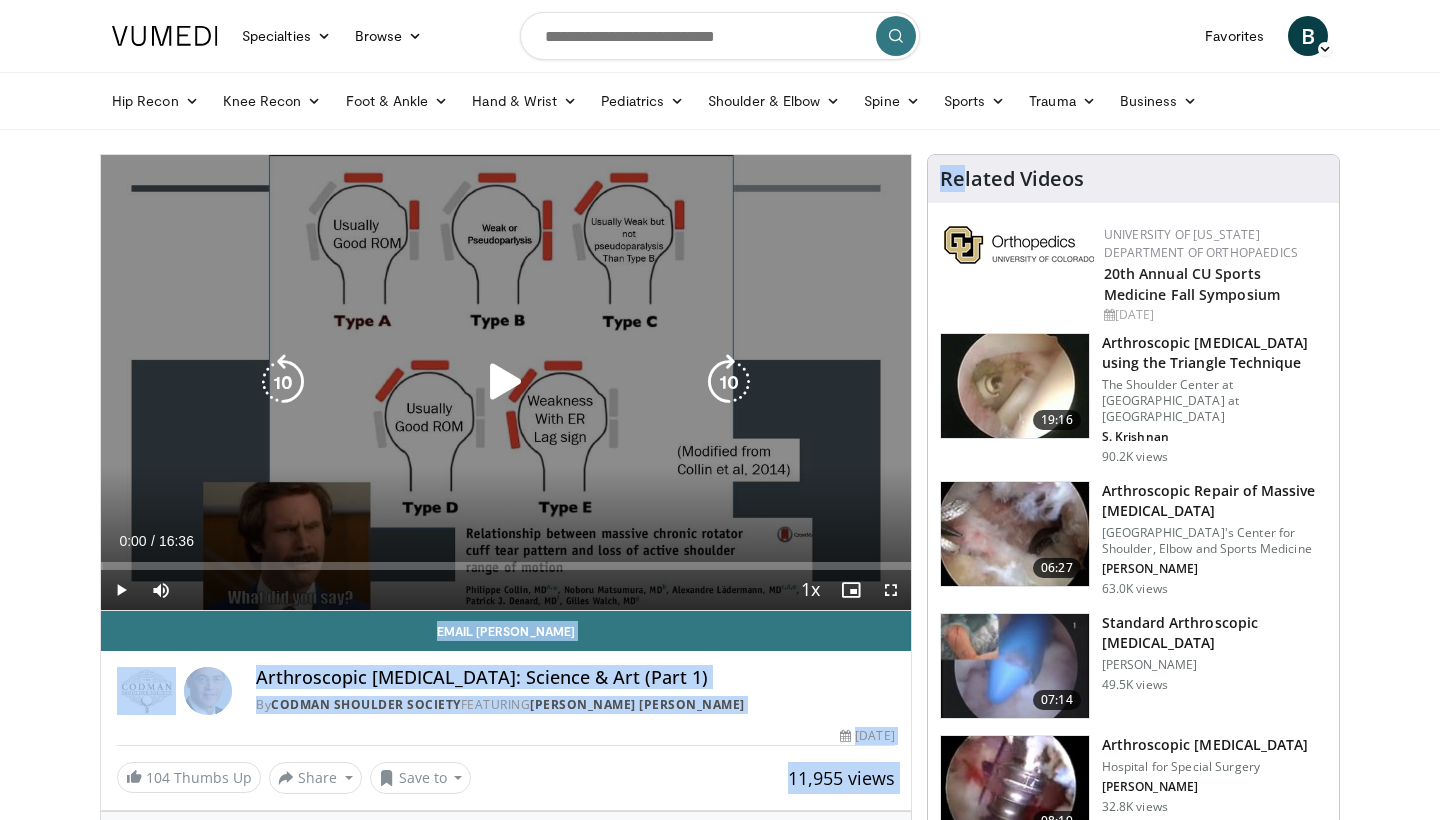 drag, startPoint x: 0, startPoint y: 0, endPoint x: 671, endPoint y: 184, distance: 695.7708 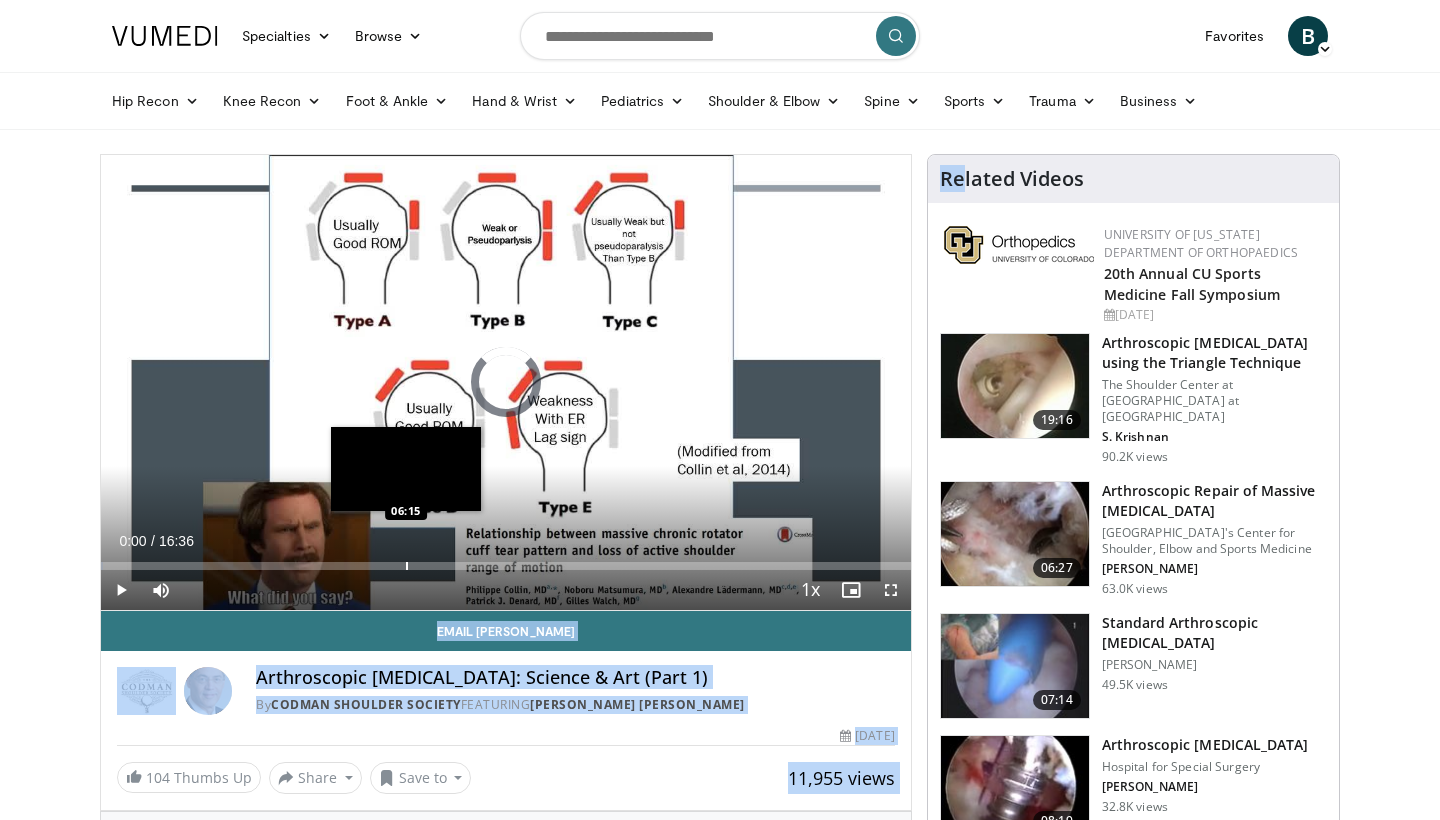 click on "Loaded :  0.30% 06:13 06:15" at bounding box center (506, 566) 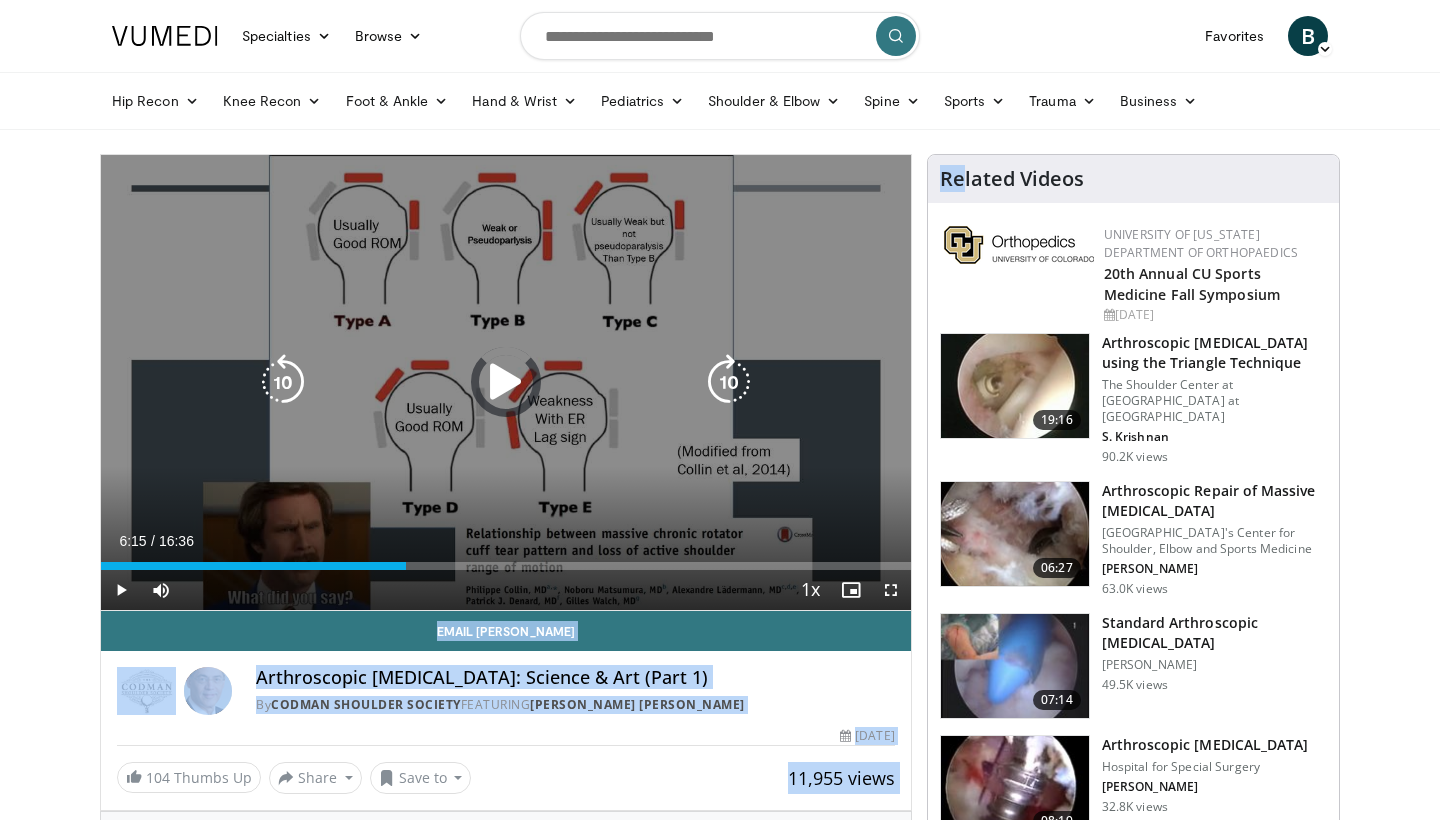 click at bounding box center [506, 382] 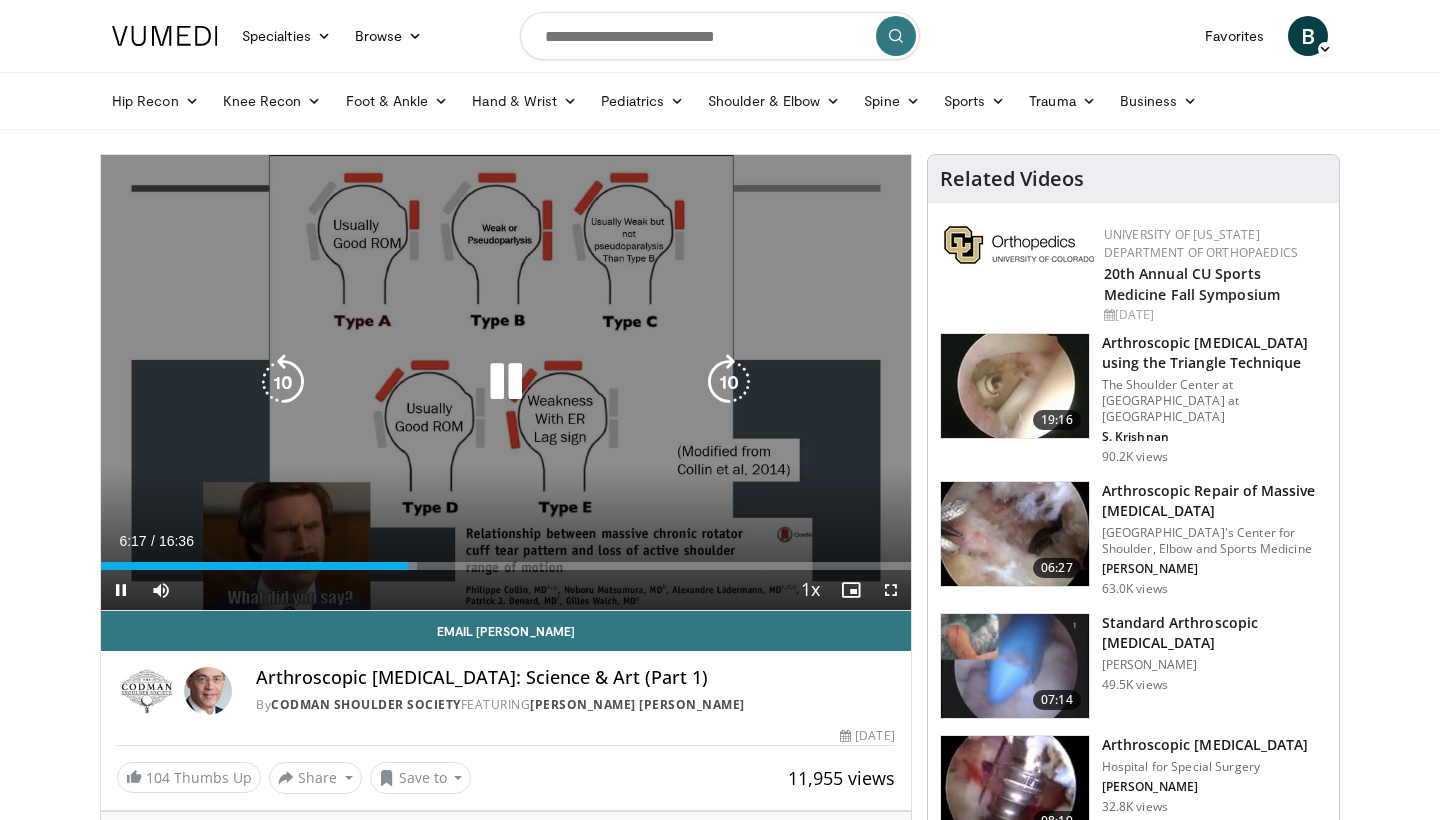 click at bounding box center (506, 382) 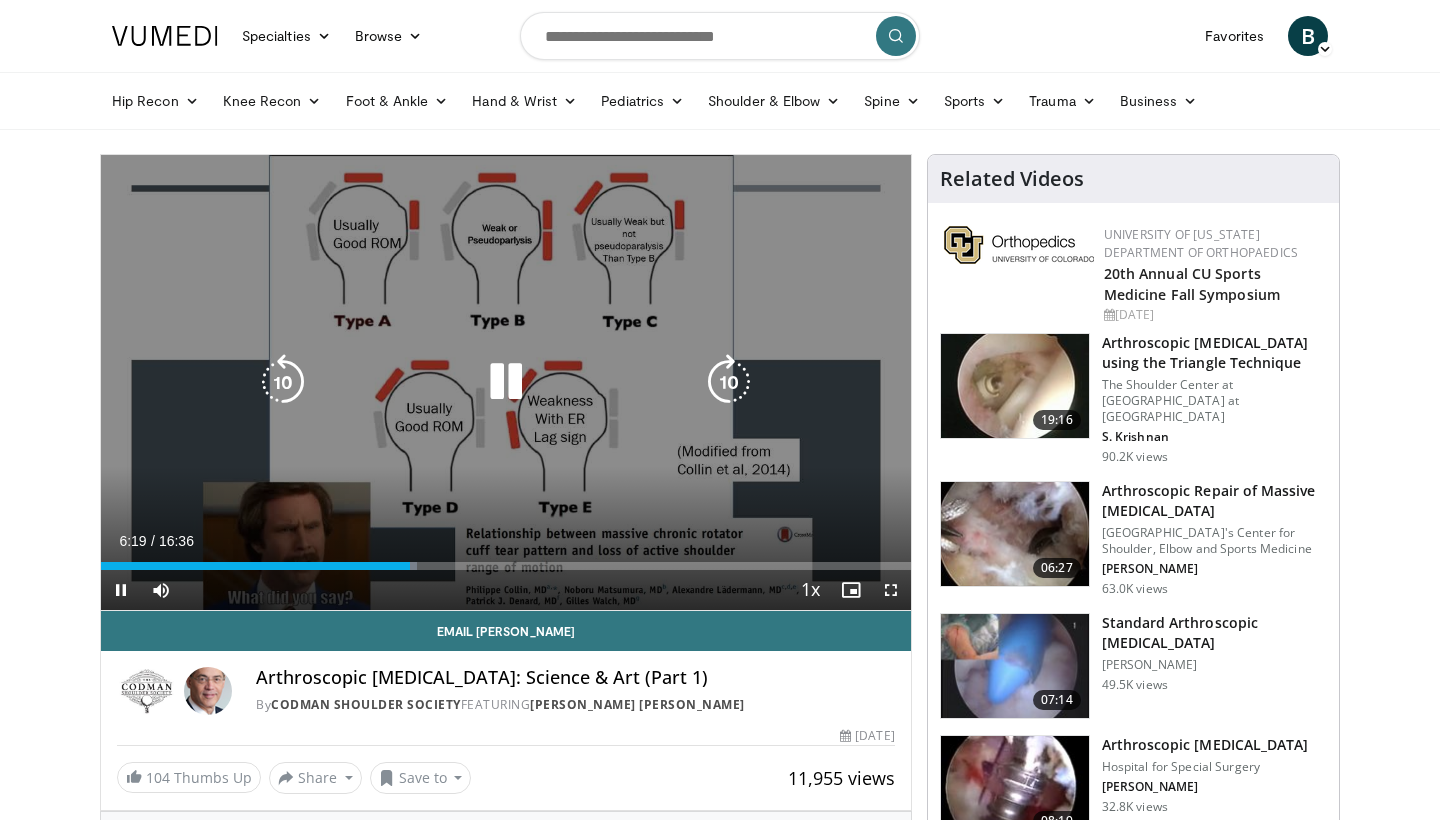 click at bounding box center (506, 382) 